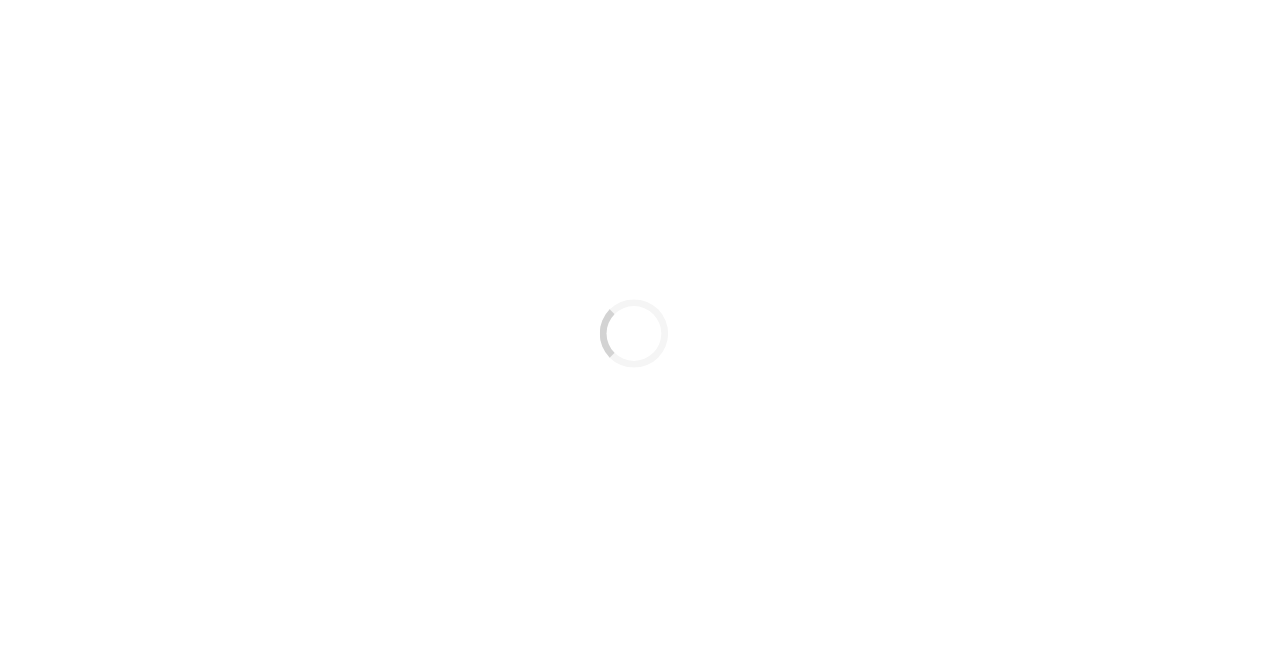scroll, scrollTop: 0, scrollLeft: 0, axis: both 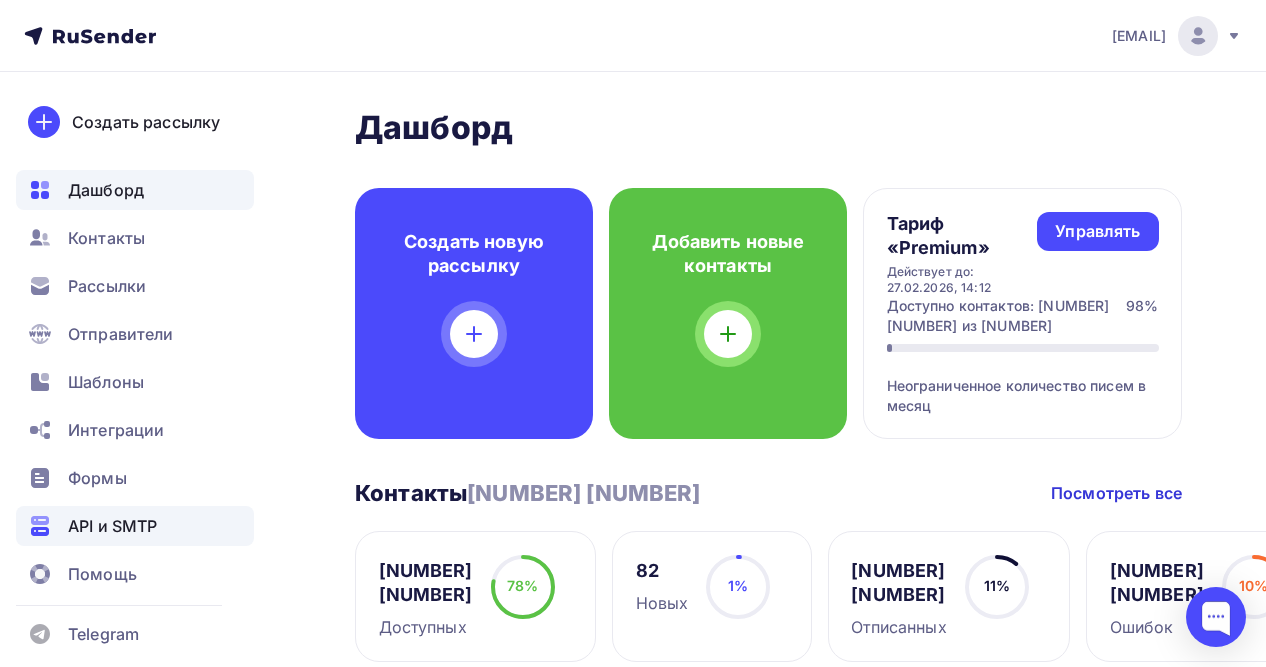 click on "API и SMTP" at bounding box center (135, 526) 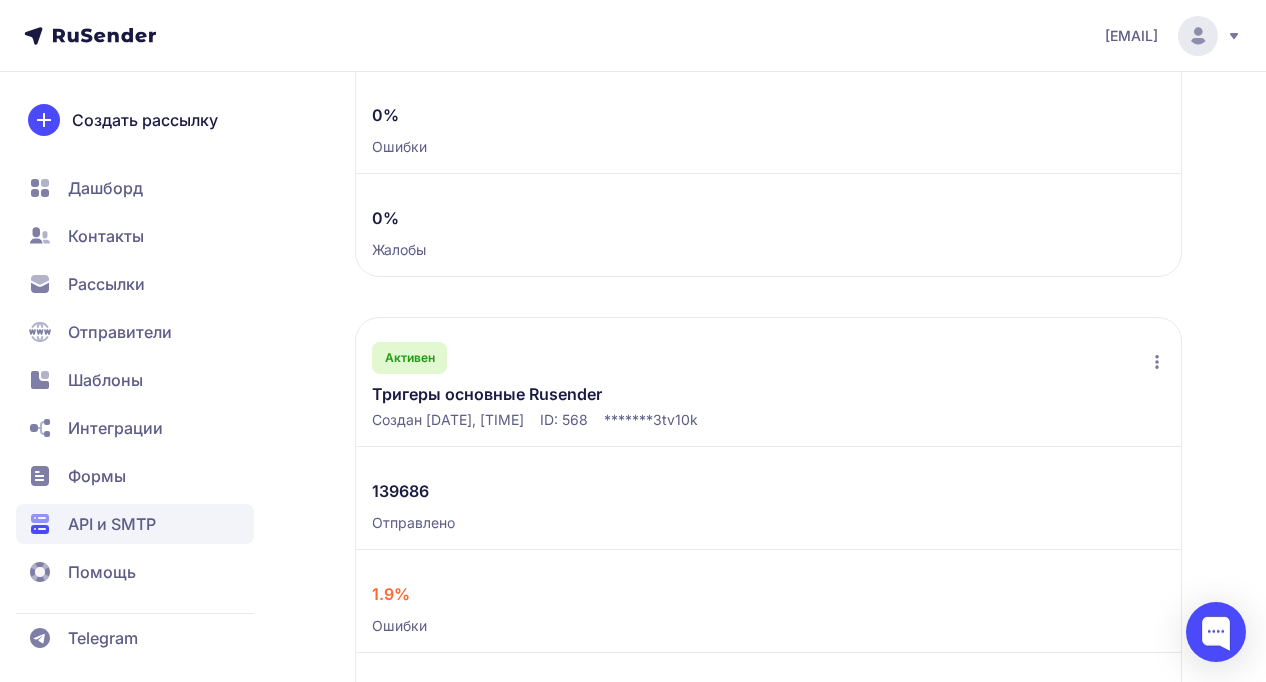 scroll, scrollTop: 2697, scrollLeft: 0, axis: vertical 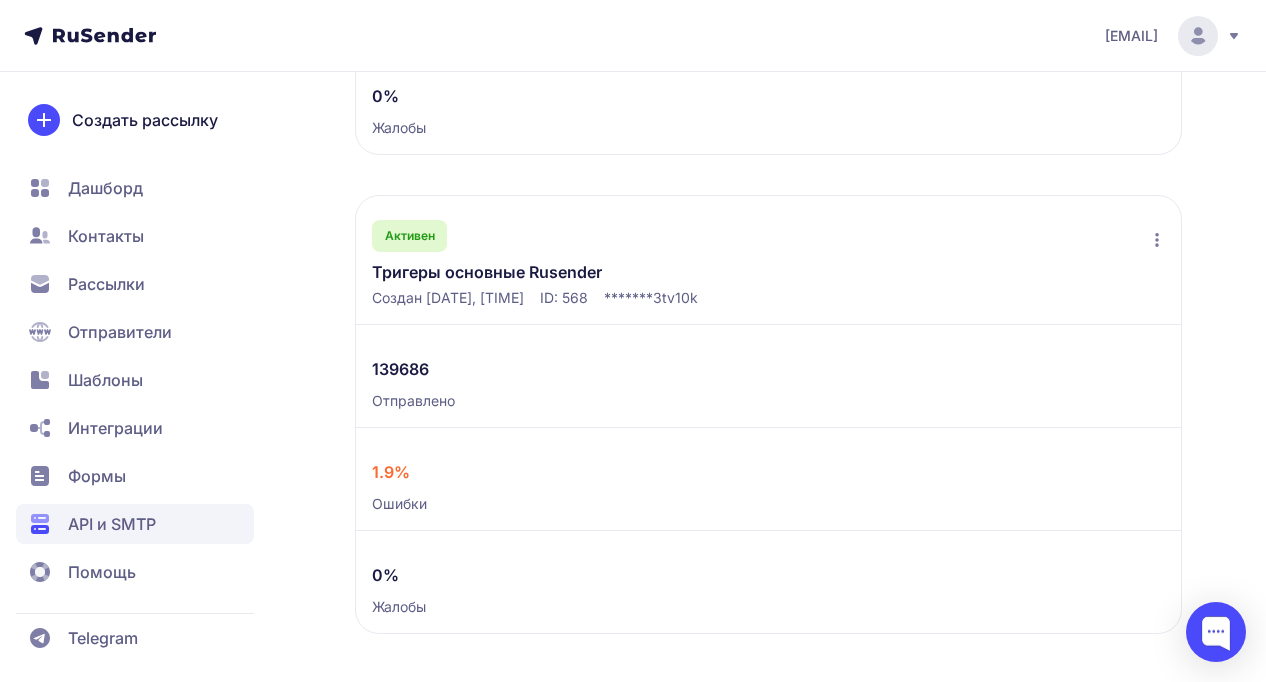 click on "Тригеры основные Rusender" at bounding box center [527, 272] 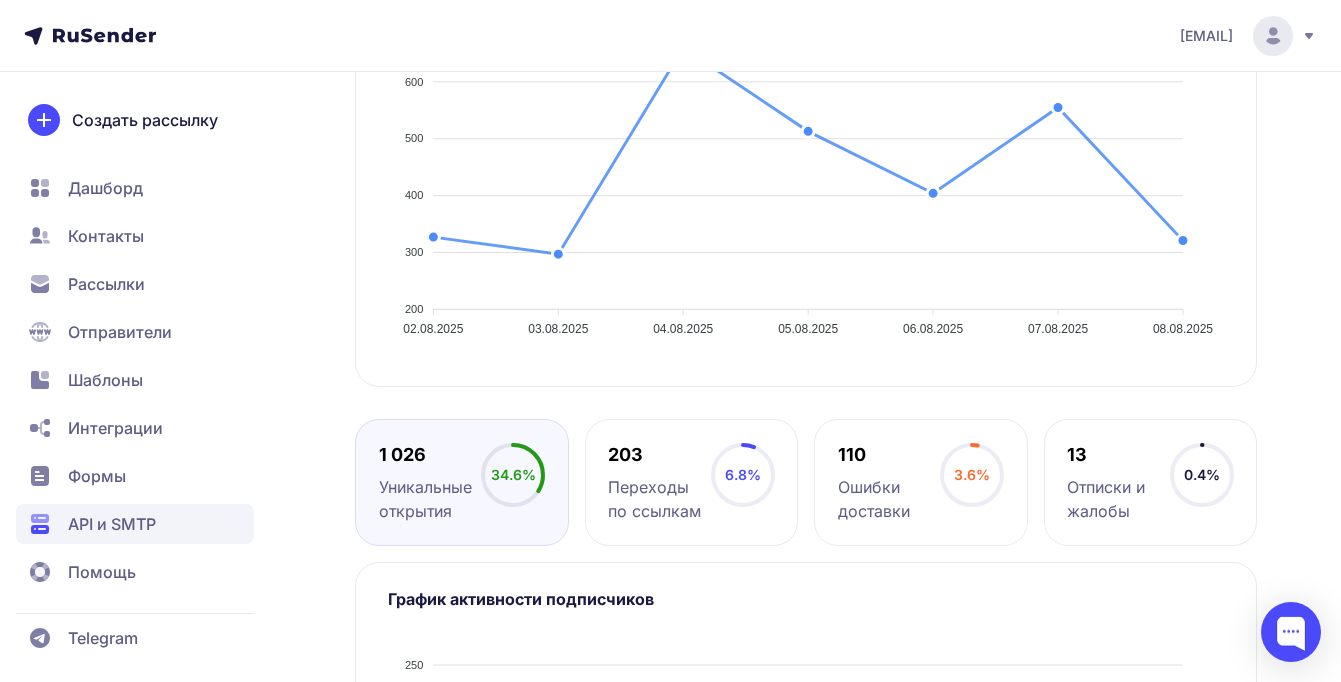 scroll, scrollTop: 558, scrollLeft: 0, axis: vertical 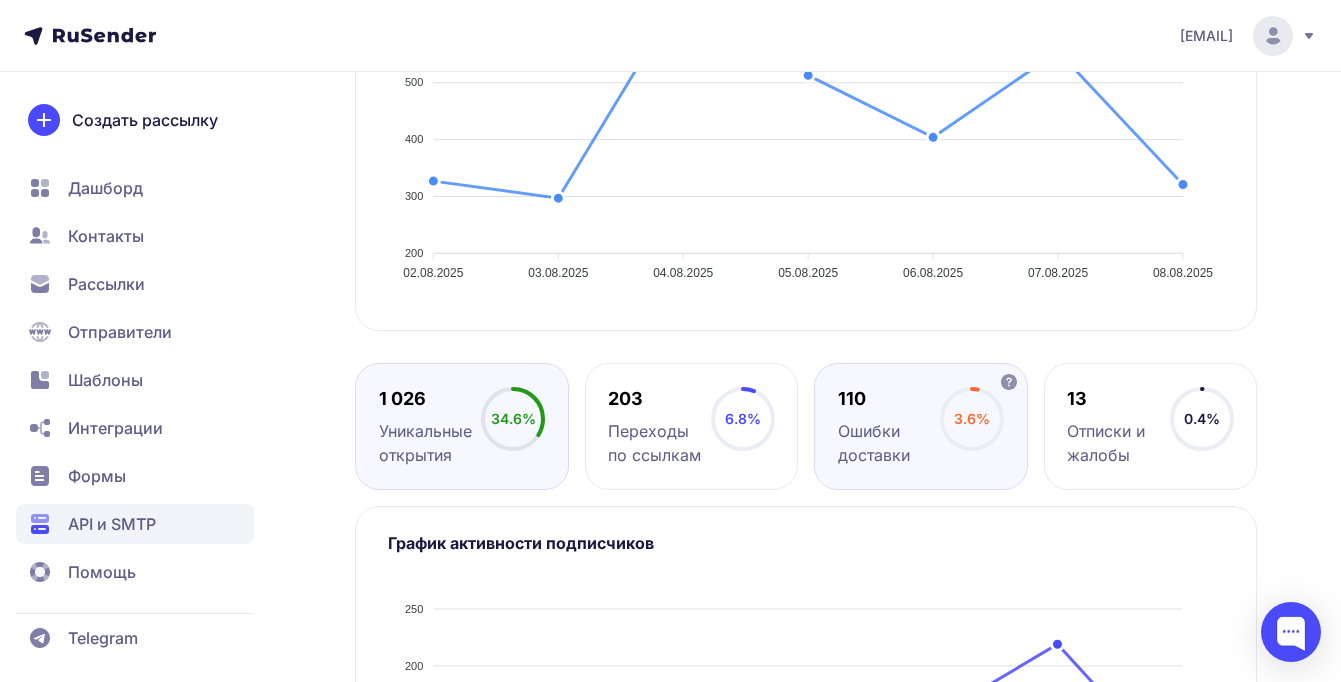 click on "110 Ошибки доставки" at bounding box center [889, 427] 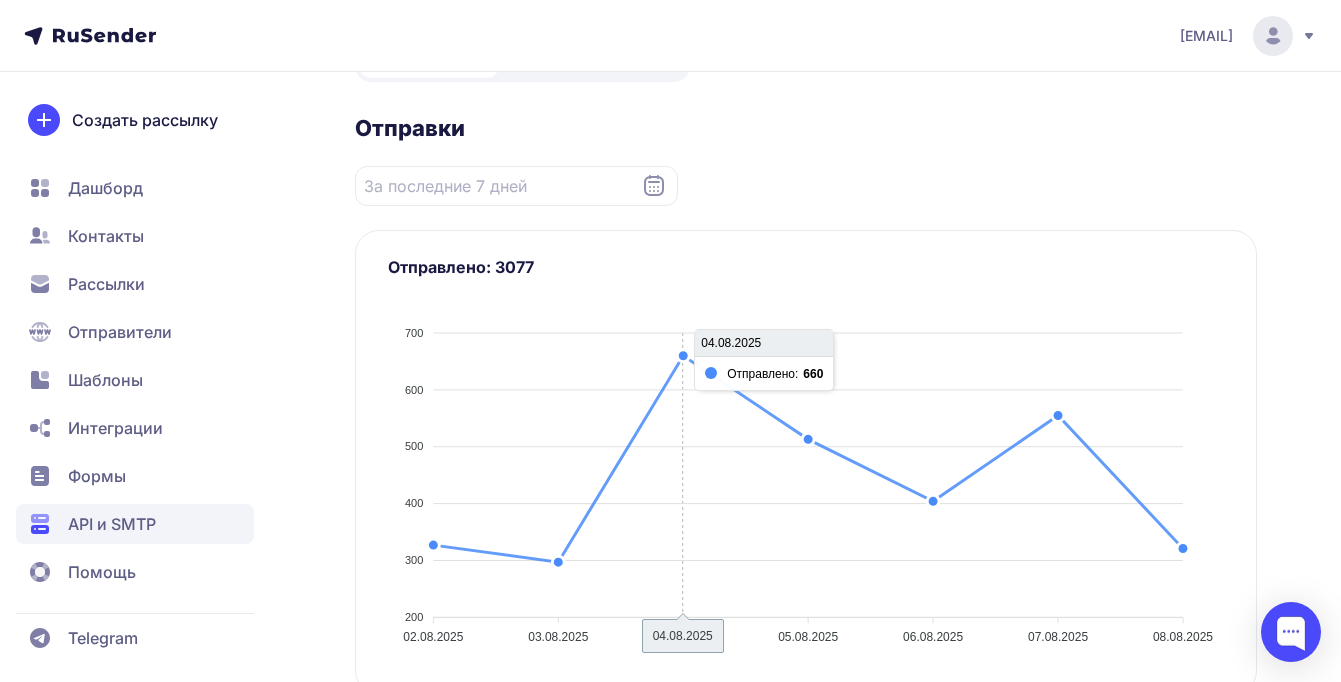 scroll, scrollTop: 146, scrollLeft: 0, axis: vertical 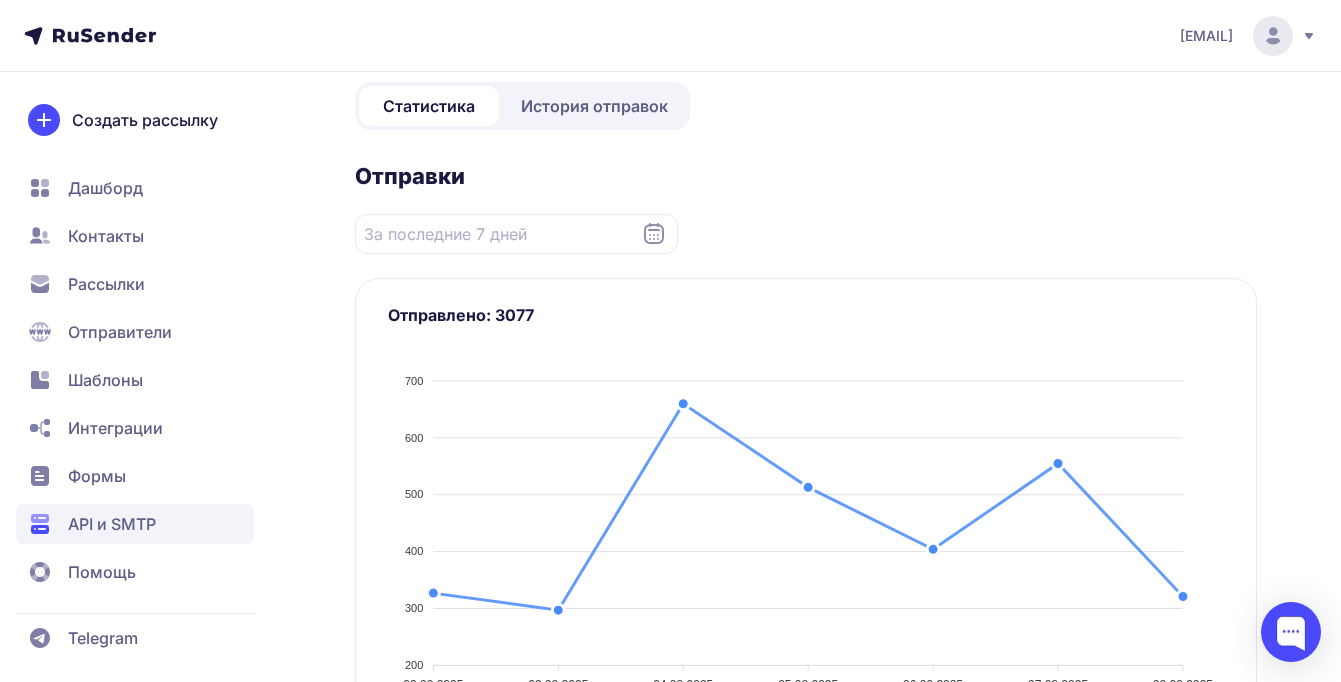 click 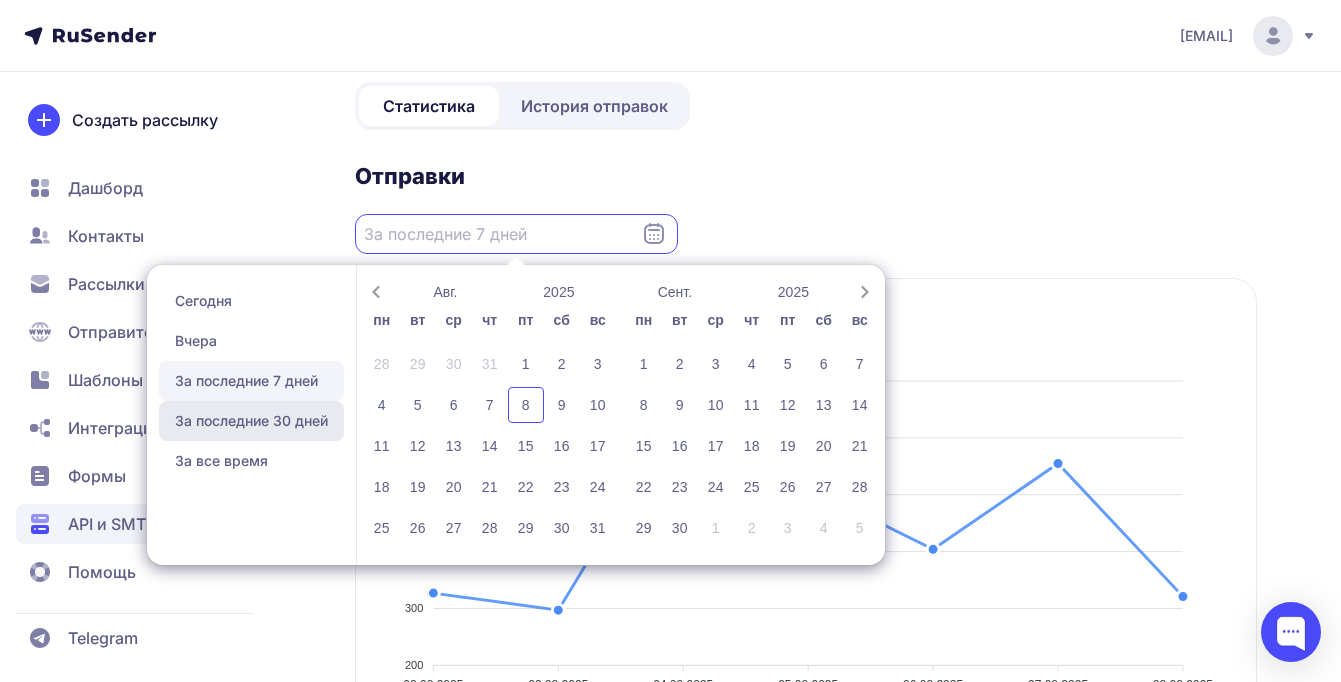 click on "За последние 30 дней" at bounding box center [251, 421] 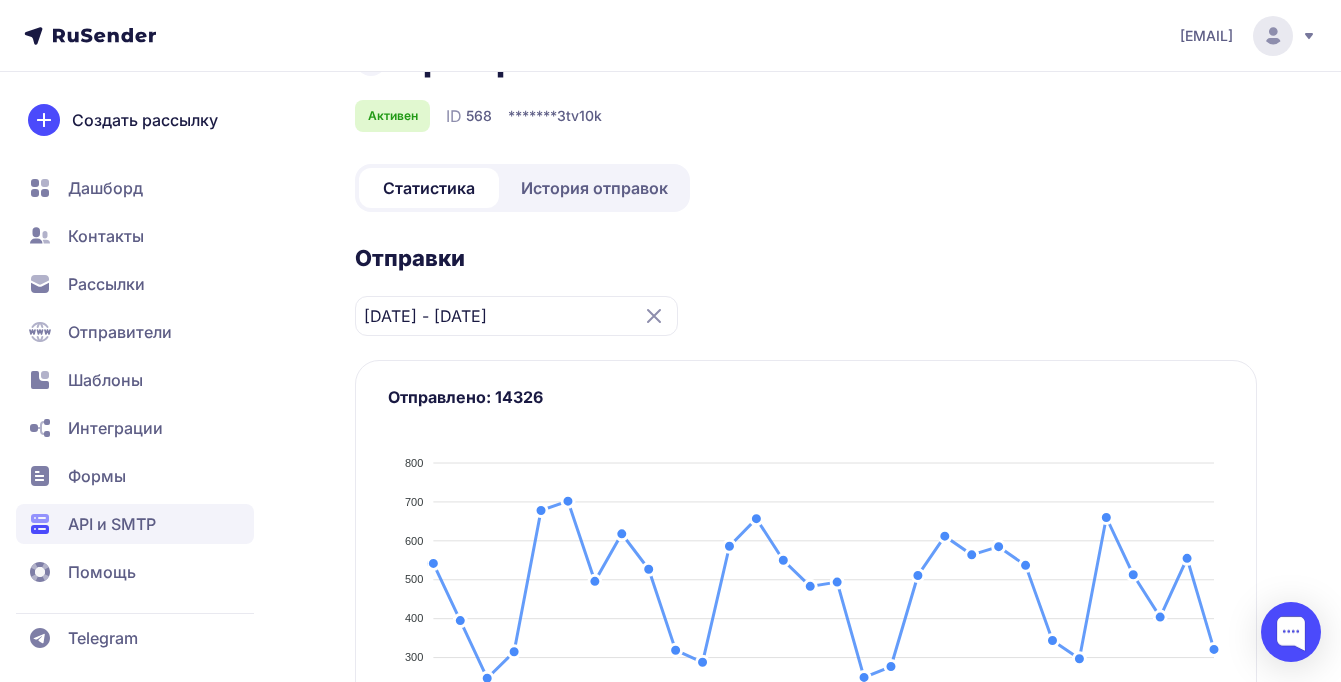 scroll, scrollTop: 0, scrollLeft: 0, axis: both 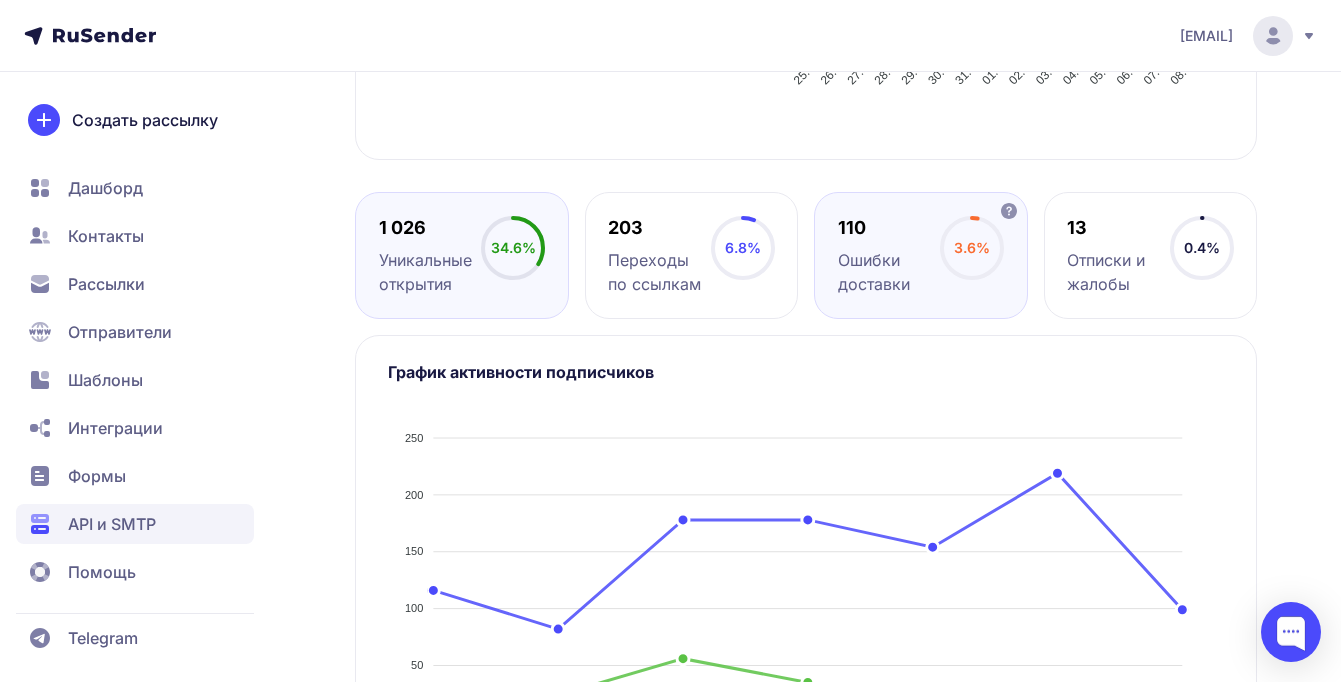 click on "Ошибки доставки" at bounding box center (889, 272) 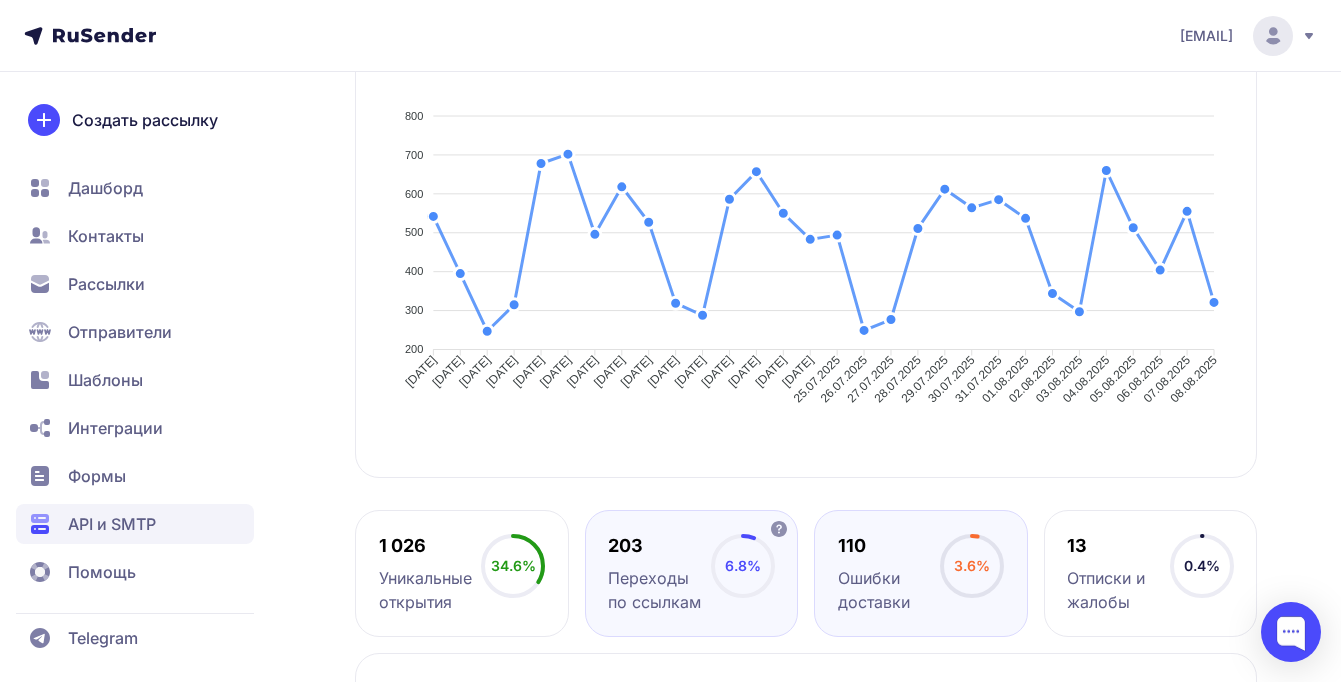 scroll, scrollTop: 77, scrollLeft: 0, axis: vertical 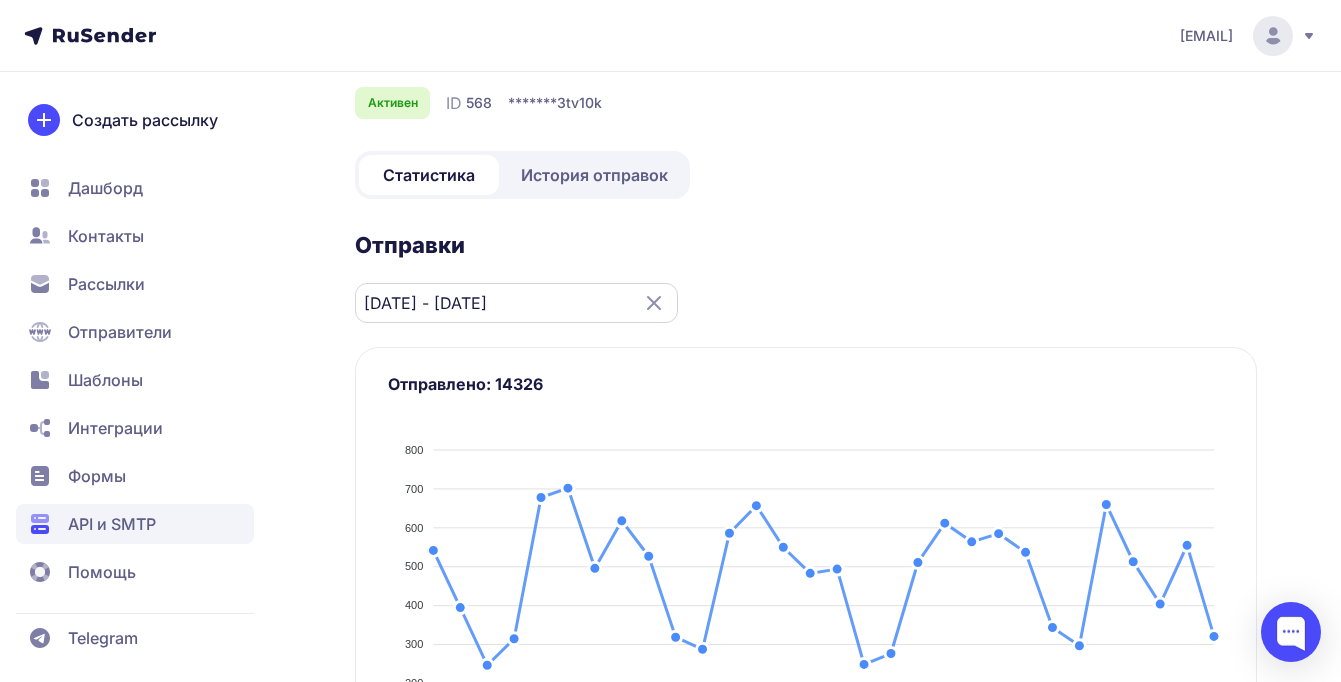 click on "[DATE] - [DATE]" at bounding box center (516, 303) 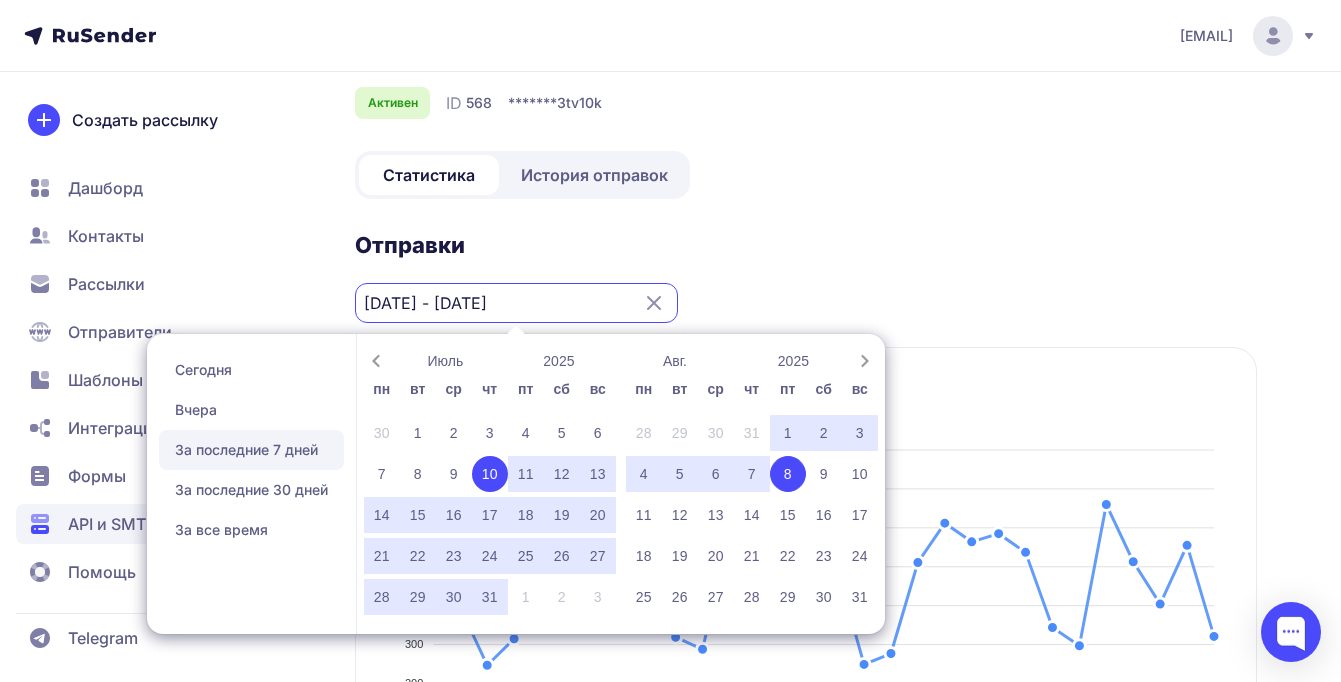 click on "За последние 7 дней" at bounding box center [251, 450] 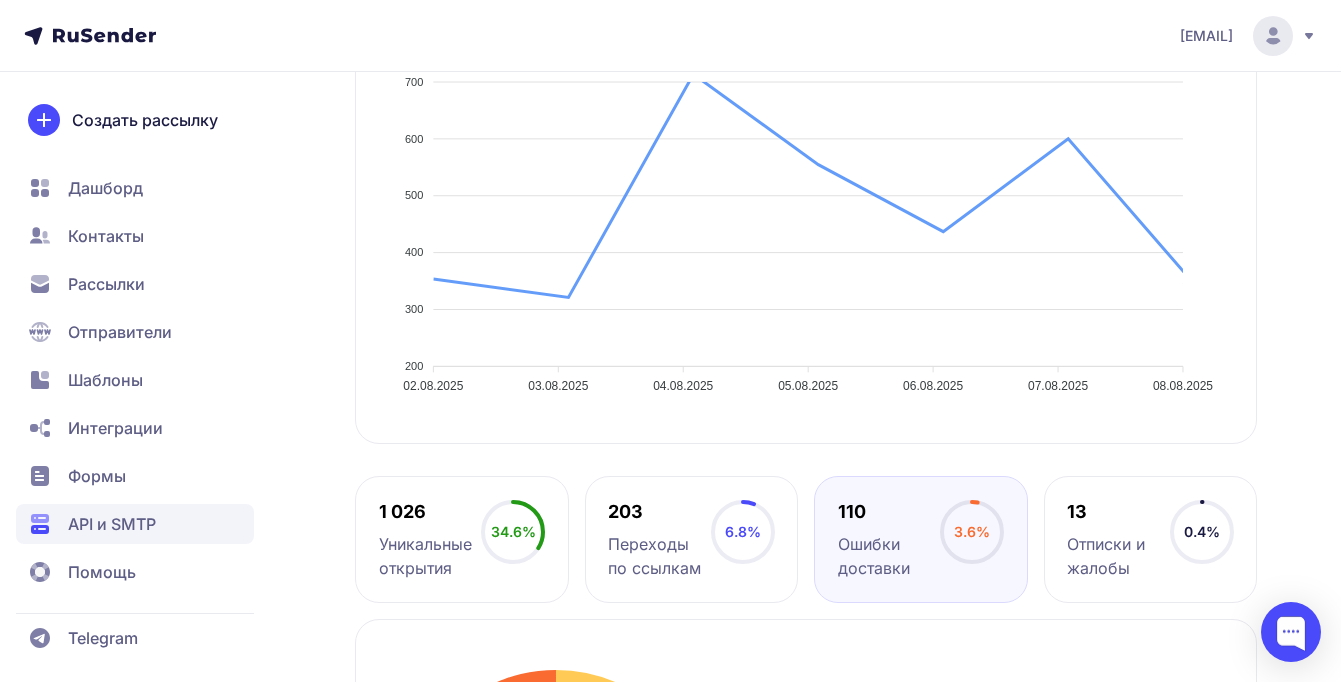 scroll, scrollTop: 650, scrollLeft: 0, axis: vertical 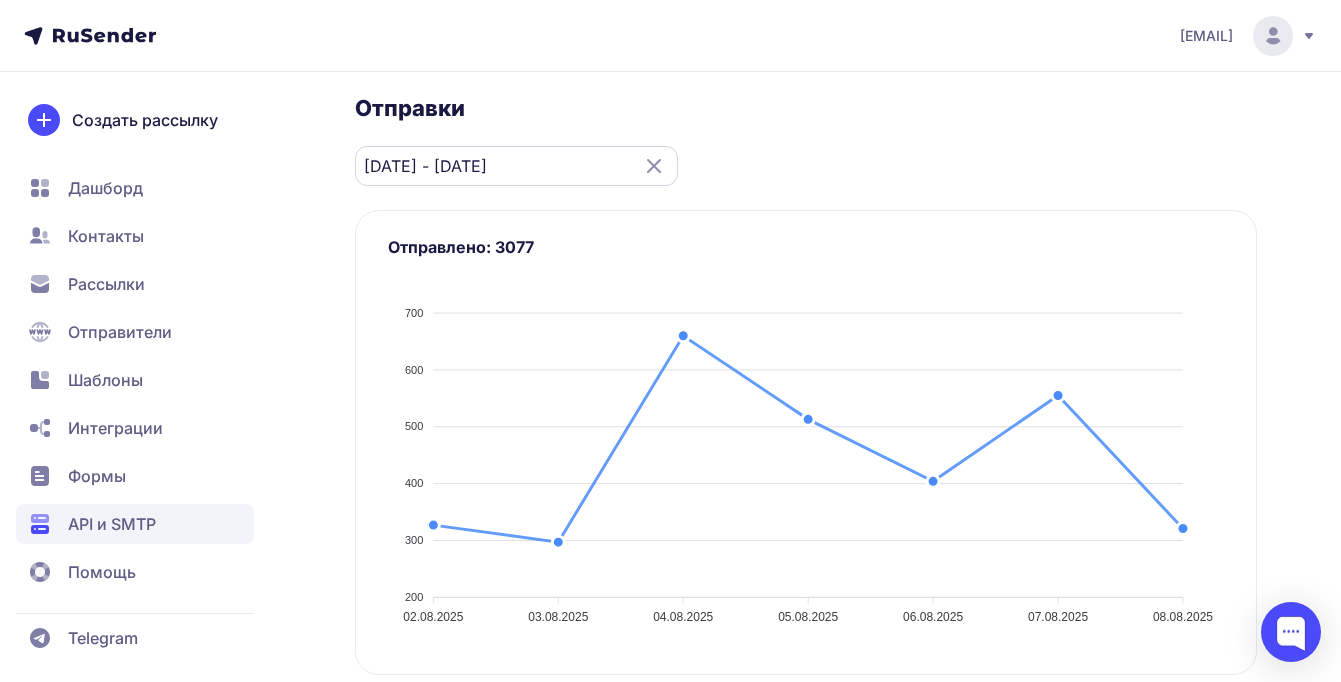 click on "02.08.2025 - 08.08.2025" at bounding box center (516, 166) 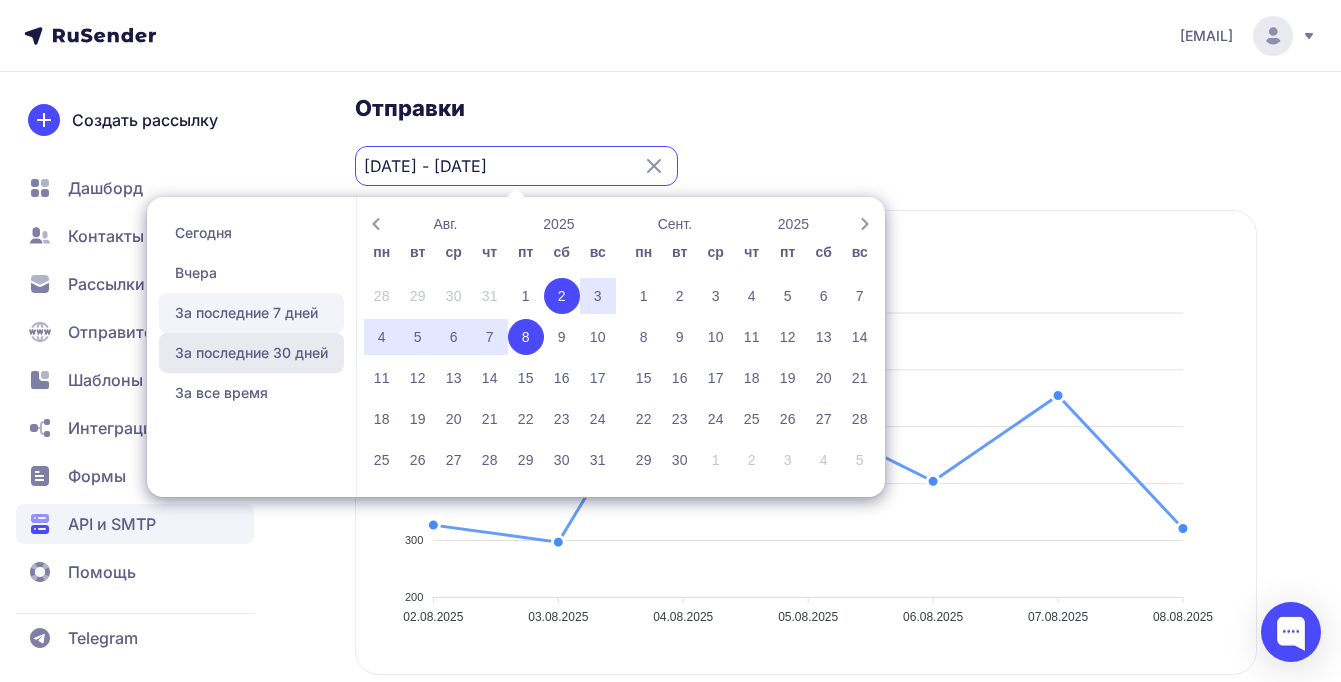 click on "За последние 30 дней" at bounding box center [251, 353] 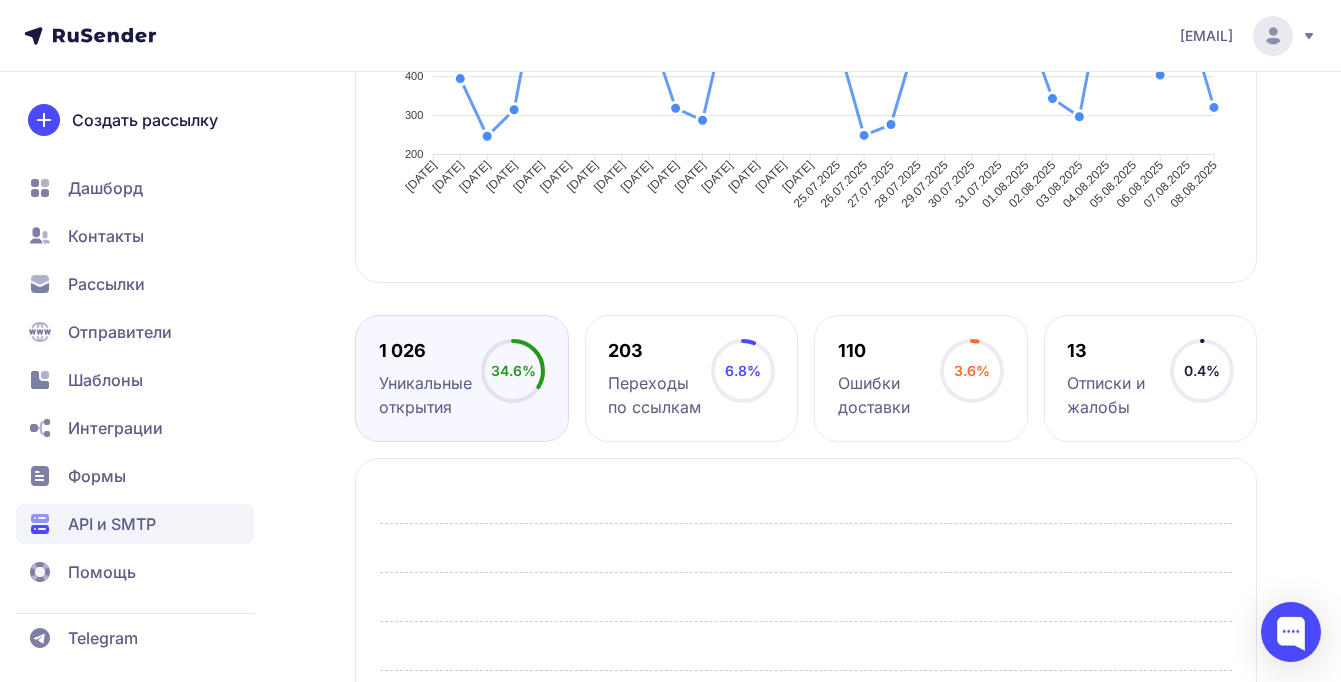 scroll, scrollTop: 667, scrollLeft: 0, axis: vertical 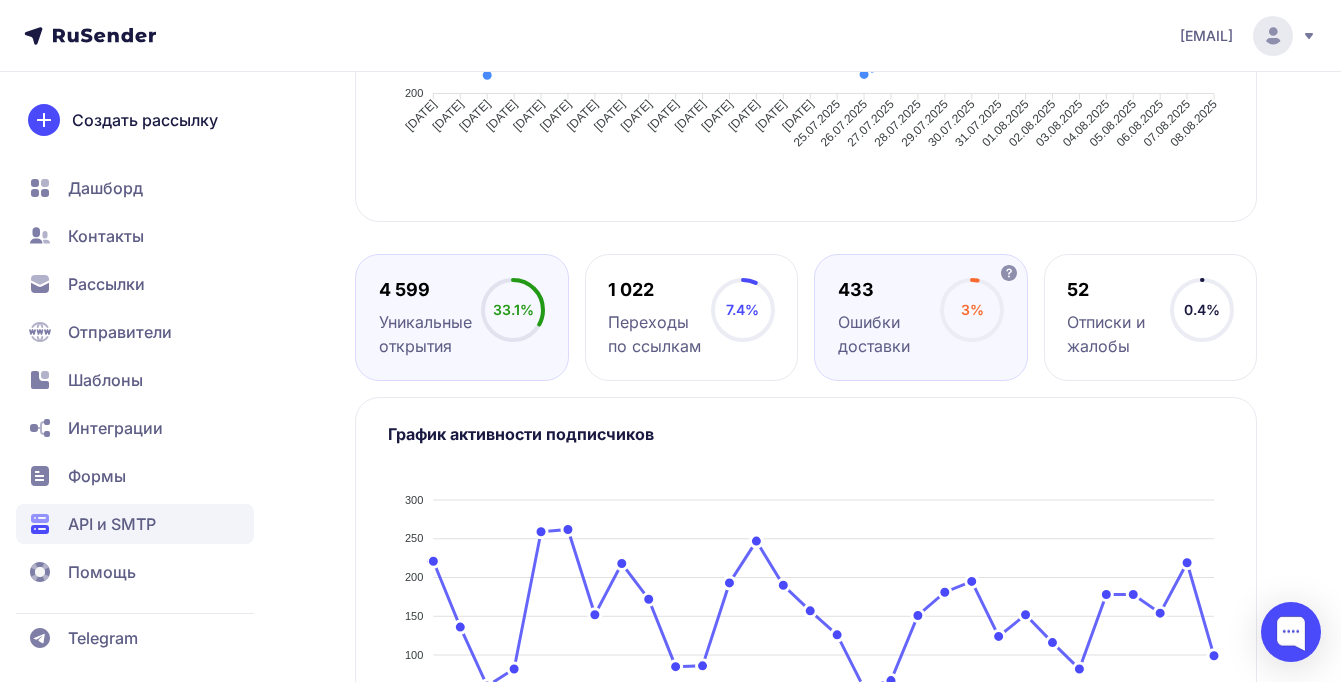 click on "Ошибки доставки" at bounding box center (889, 334) 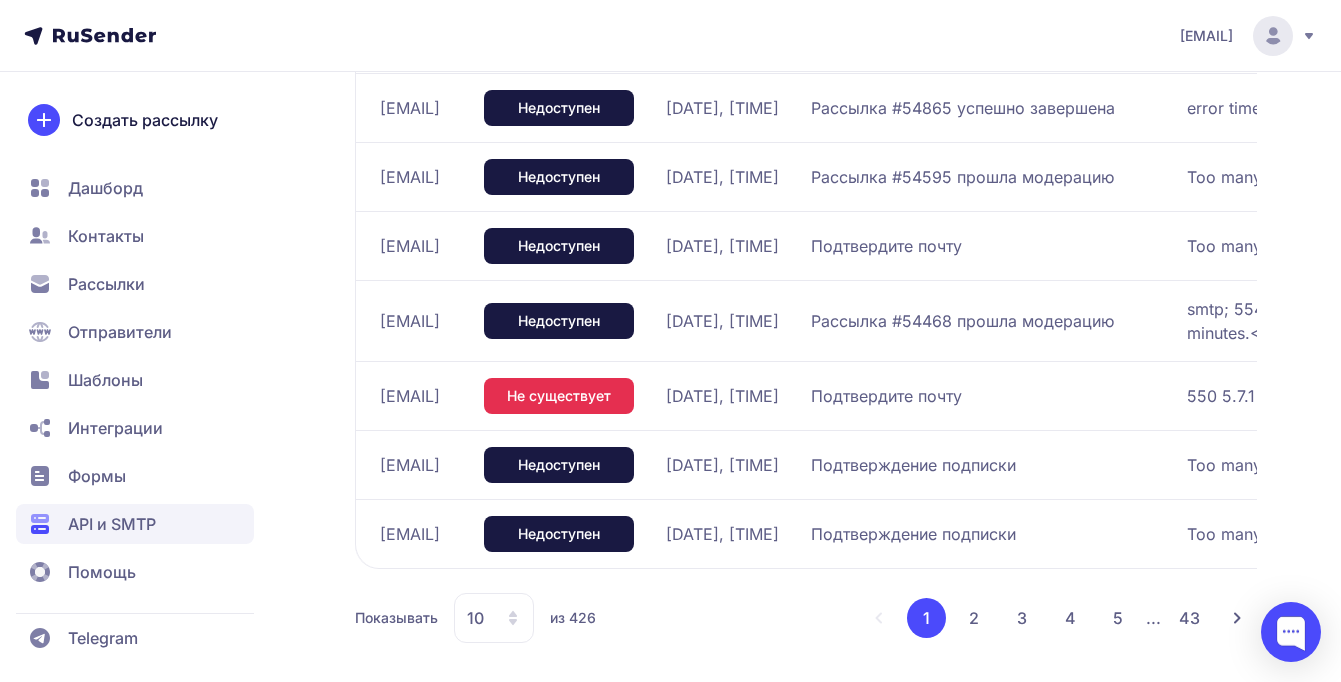 scroll, scrollTop: 1851, scrollLeft: 0, axis: vertical 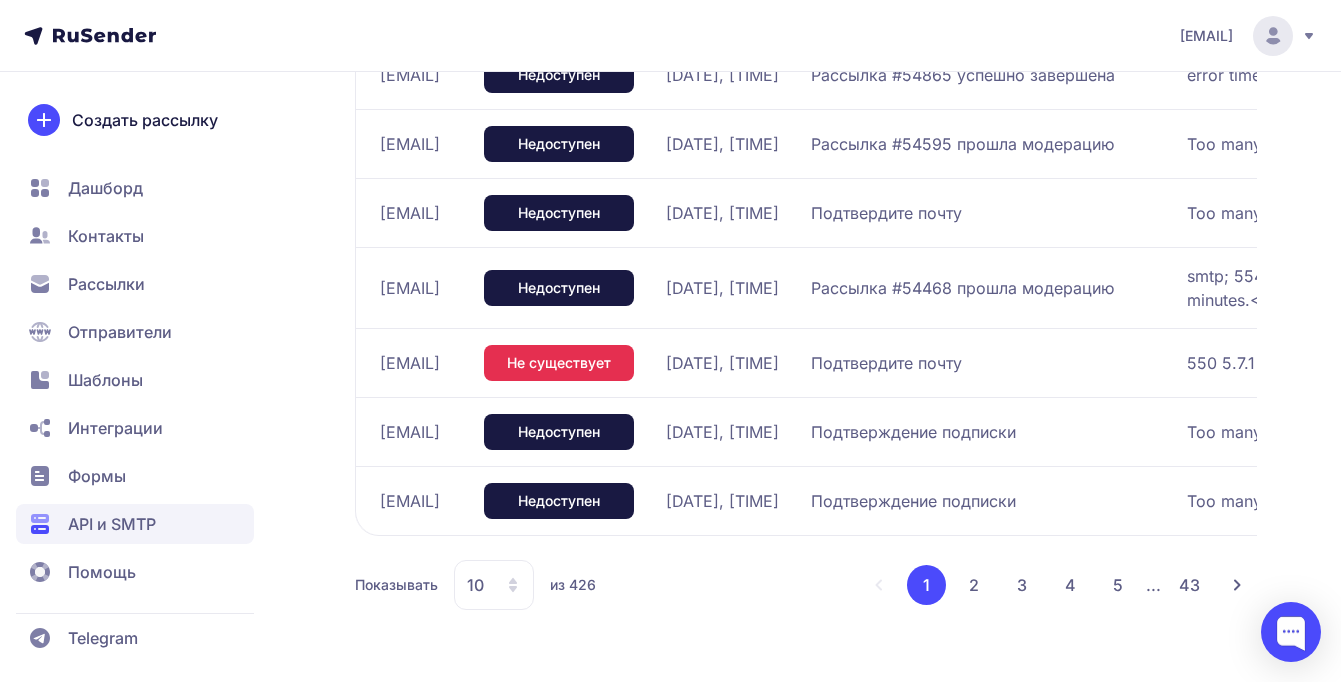 click 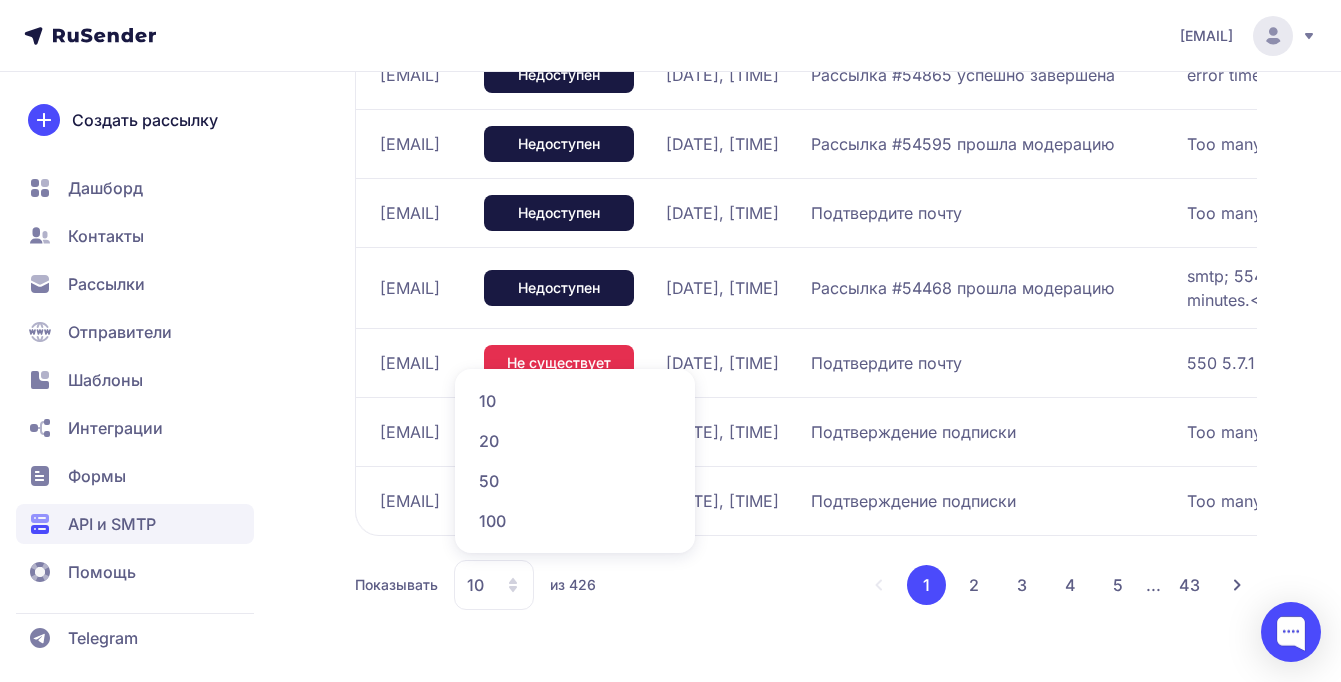 click on "100" 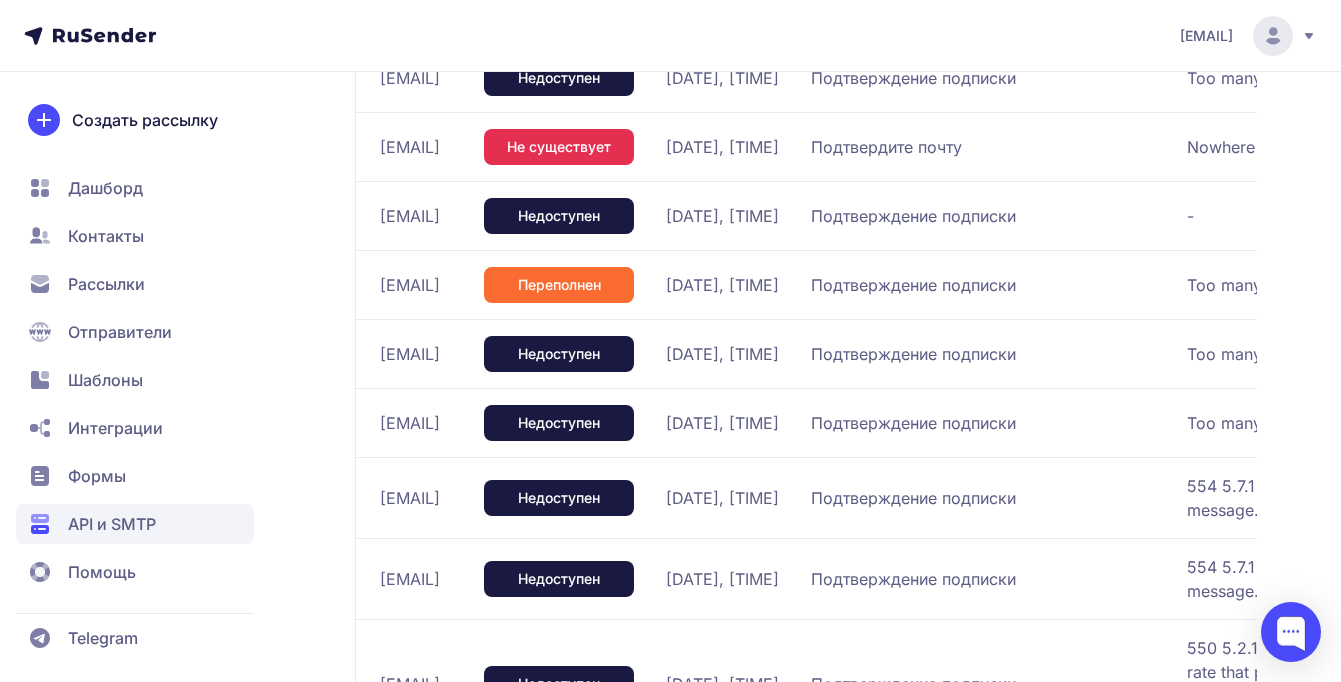 scroll, scrollTop: 2420, scrollLeft: 0, axis: vertical 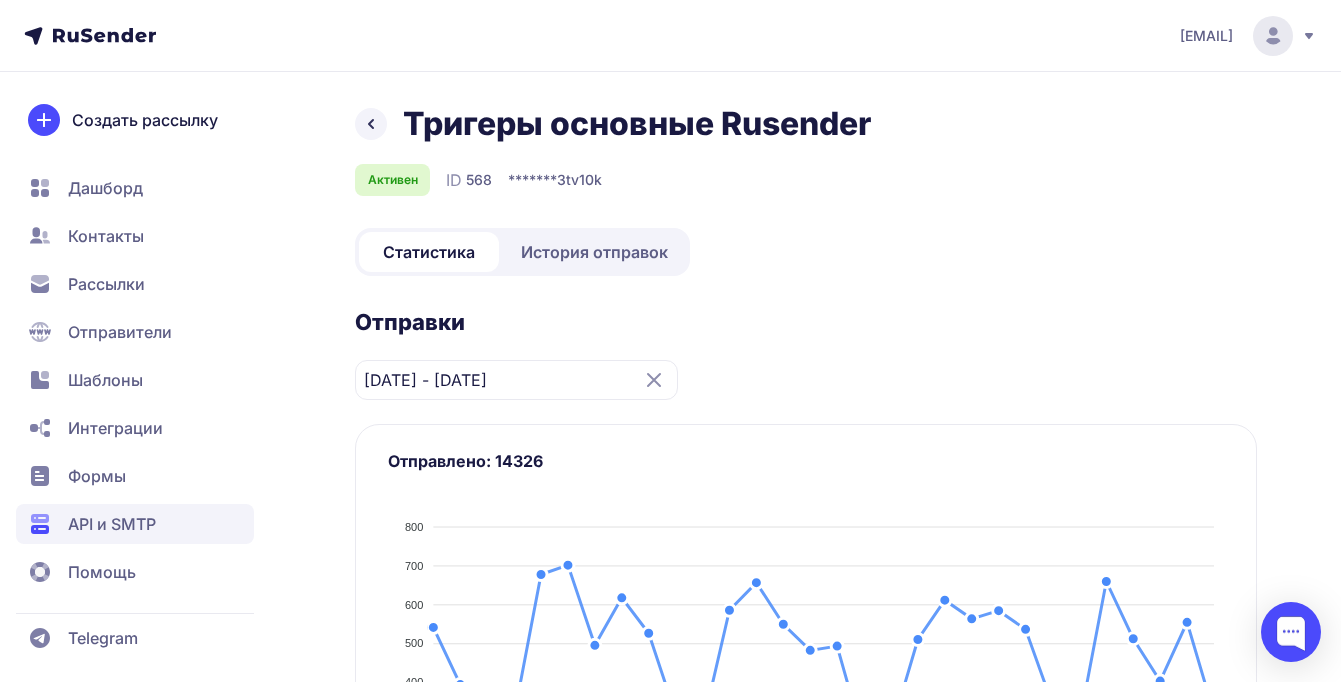 click on "Дашборд" 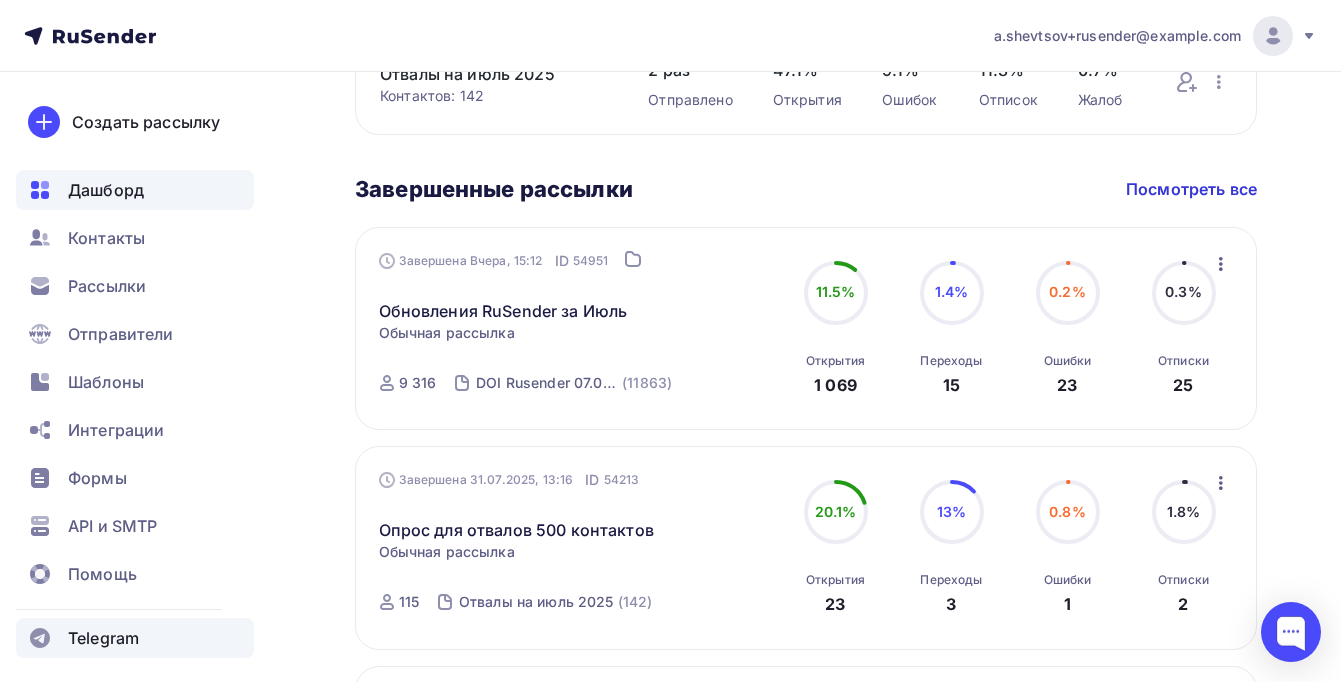 scroll, scrollTop: 953, scrollLeft: 0, axis: vertical 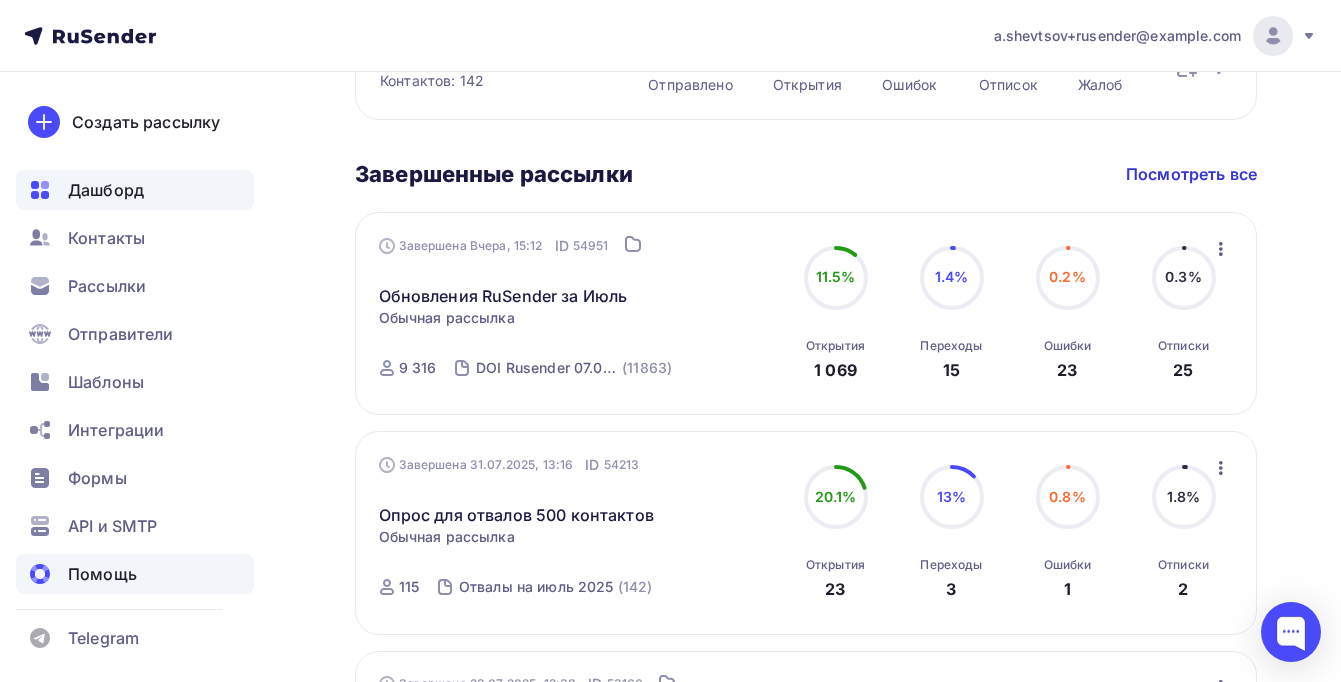 click on "Помощь" at bounding box center [102, 574] 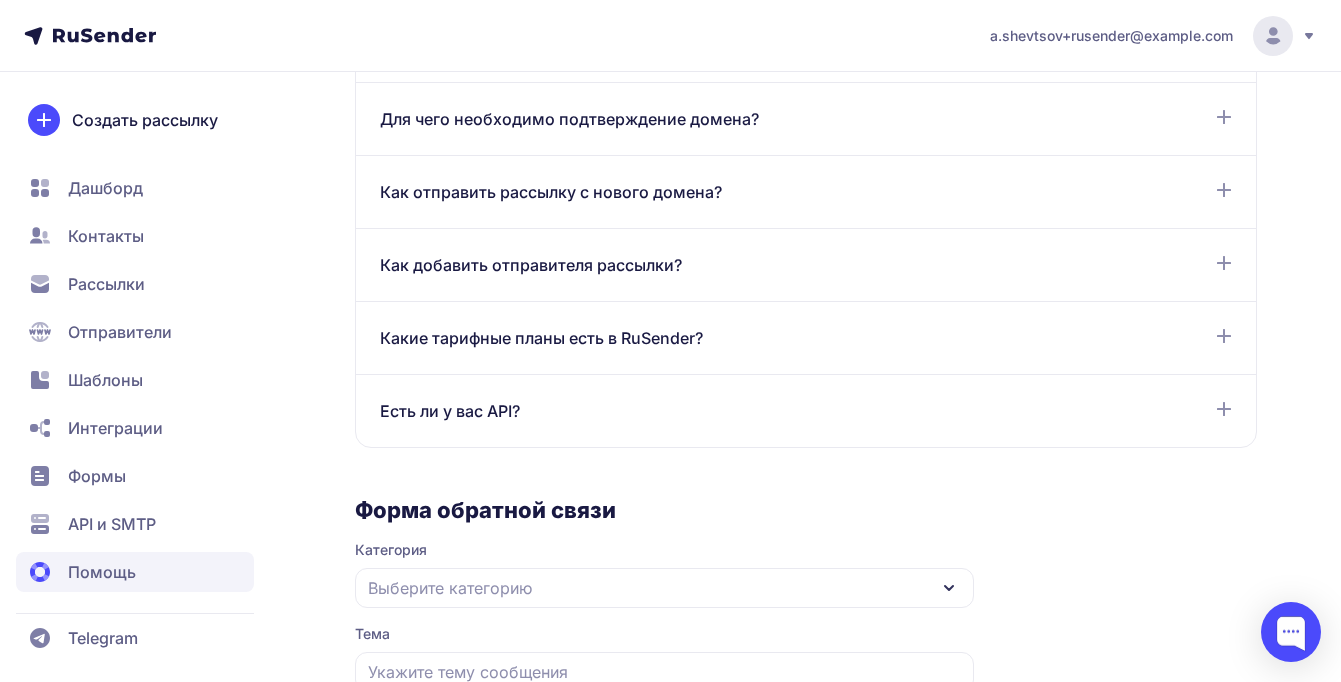 scroll, scrollTop: 1097, scrollLeft: 0, axis: vertical 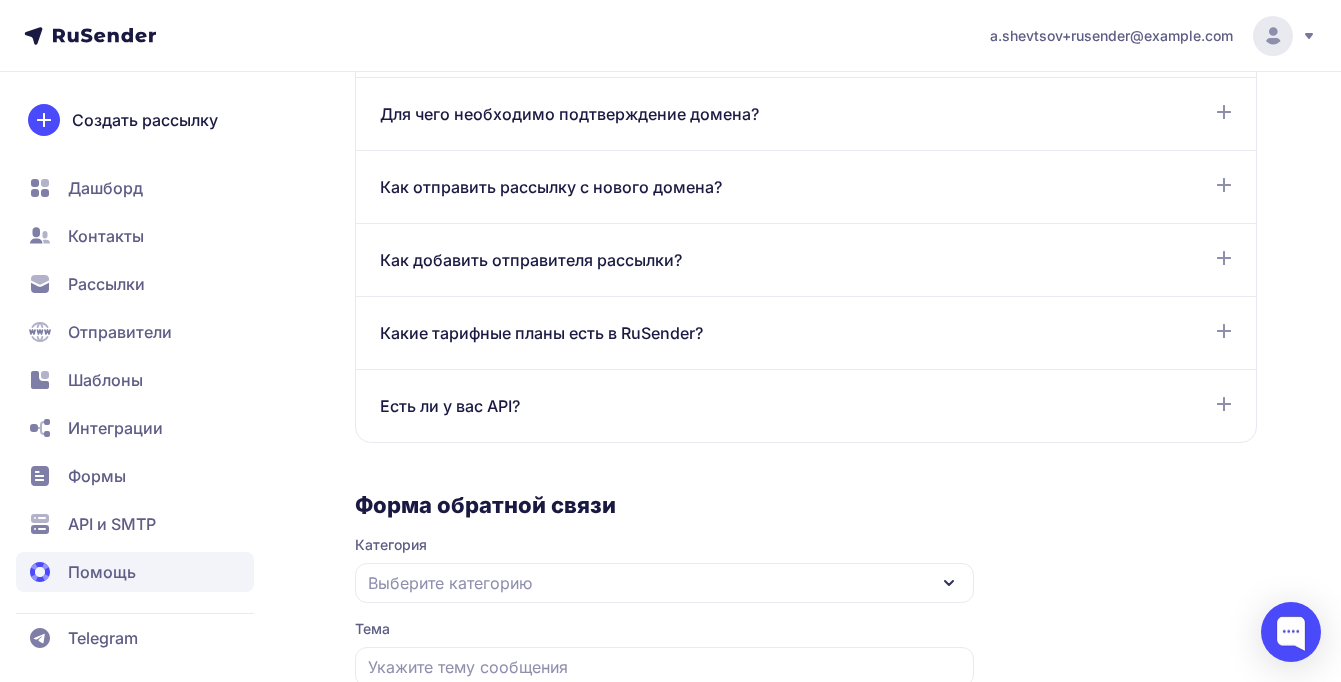 click on "Какие тарифные планы есть в RuSender?" at bounding box center [541, 333] 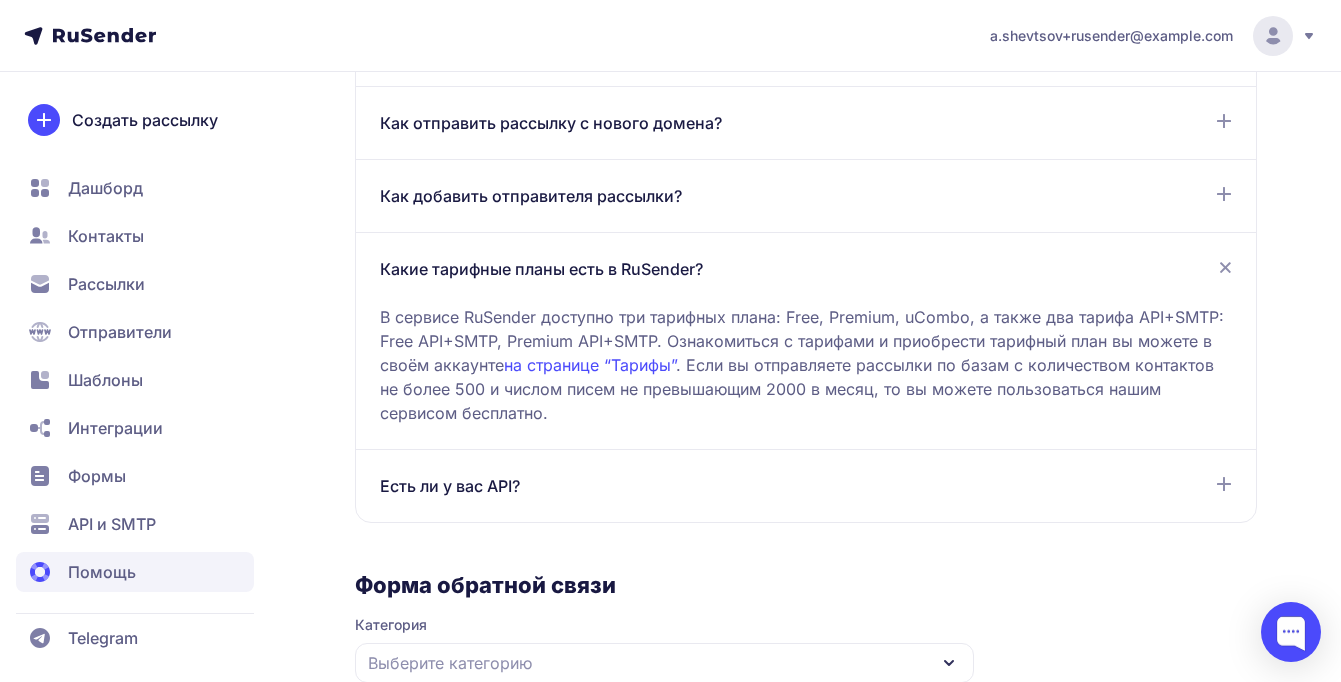 scroll, scrollTop: 1162, scrollLeft: 0, axis: vertical 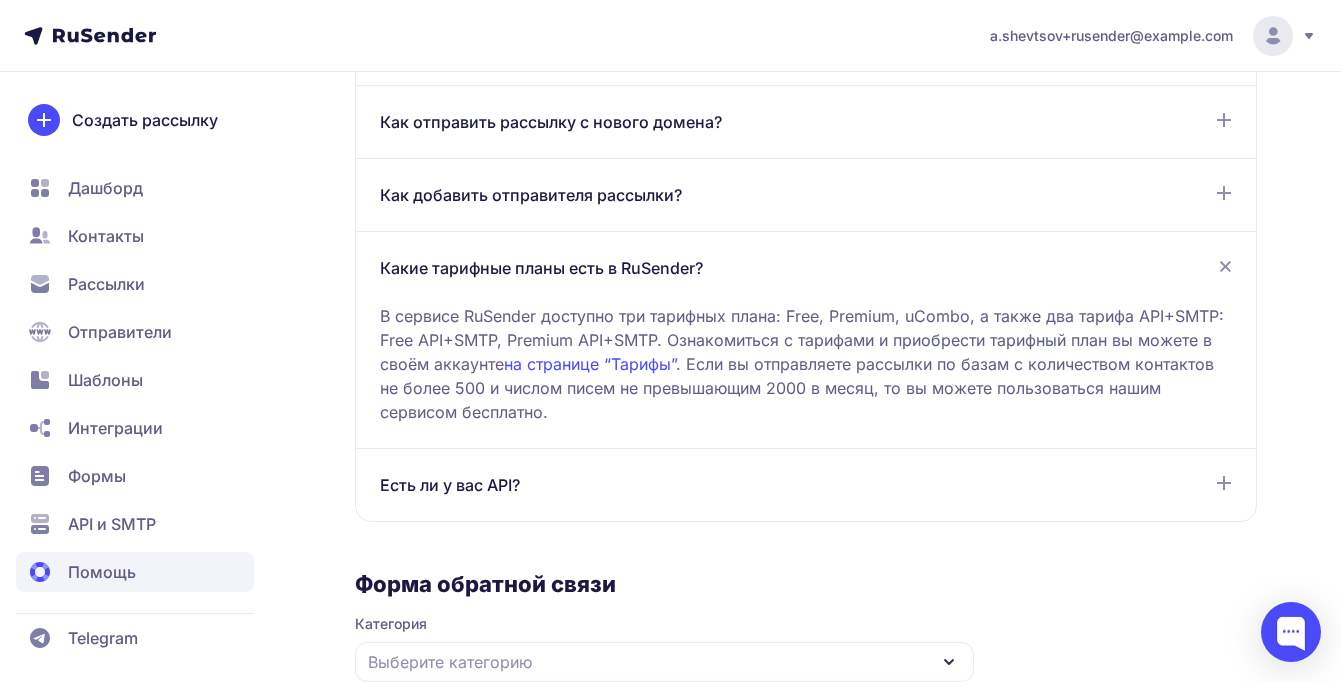 click on "Есть ли у вас API? В сервисе RuSender создание API ключа доступно по ссылке:  https://beta.rusender.ru/api . В бесплатном тарифе для отправки по API доступно 100 писем. Подробную информацию о создании и использовании API можно прочитать  здесь ." 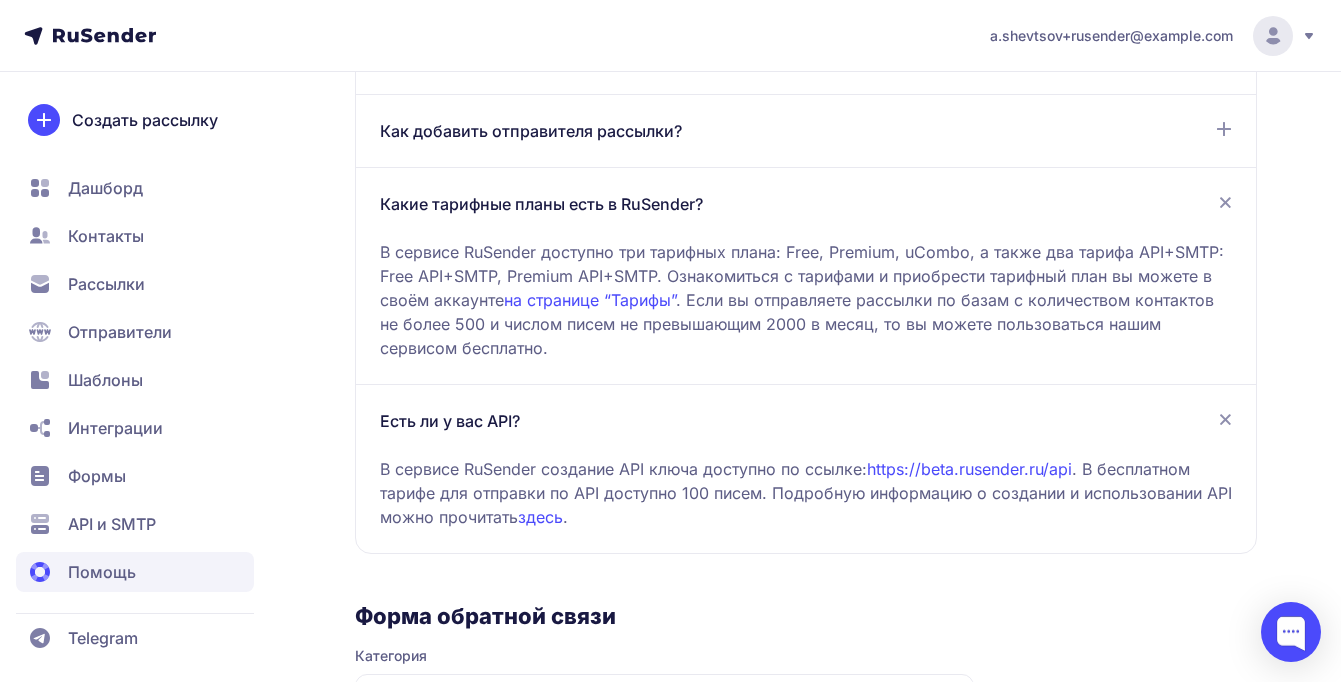 scroll, scrollTop: 1256, scrollLeft: 0, axis: vertical 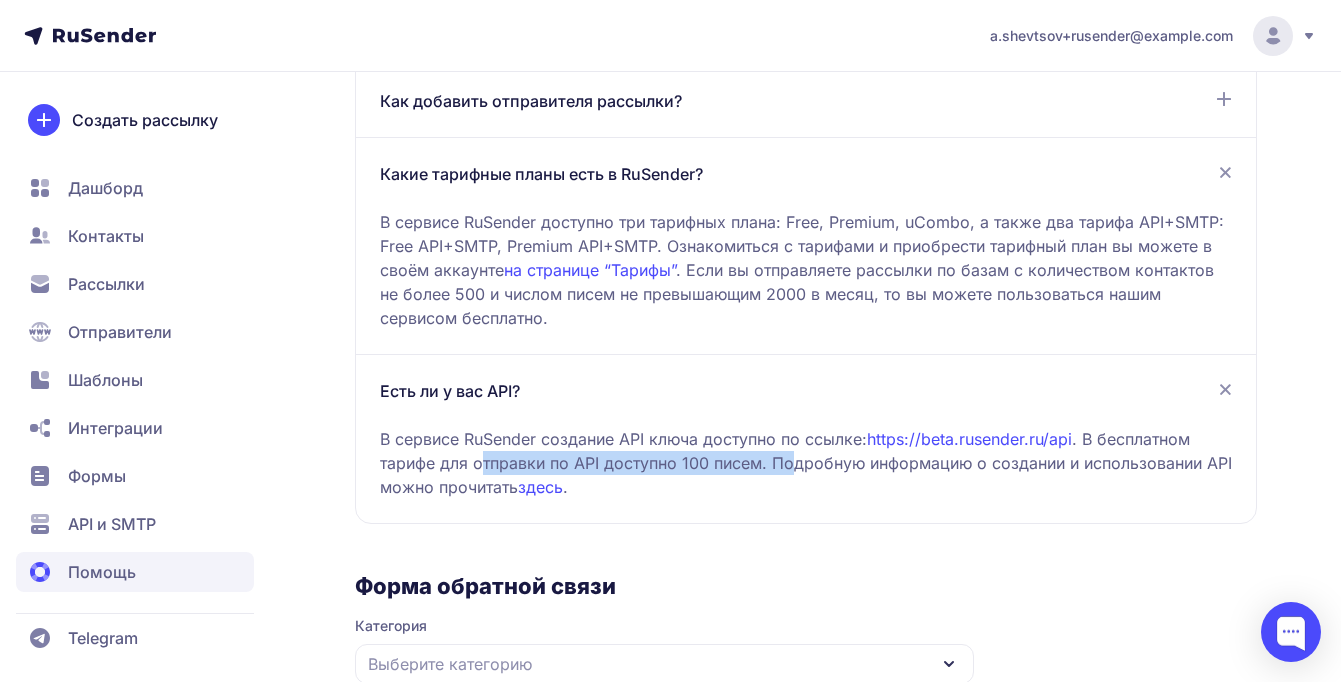 drag, startPoint x: 481, startPoint y: 464, endPoint x: 791, endPoint y: 458, distance: 310.05804 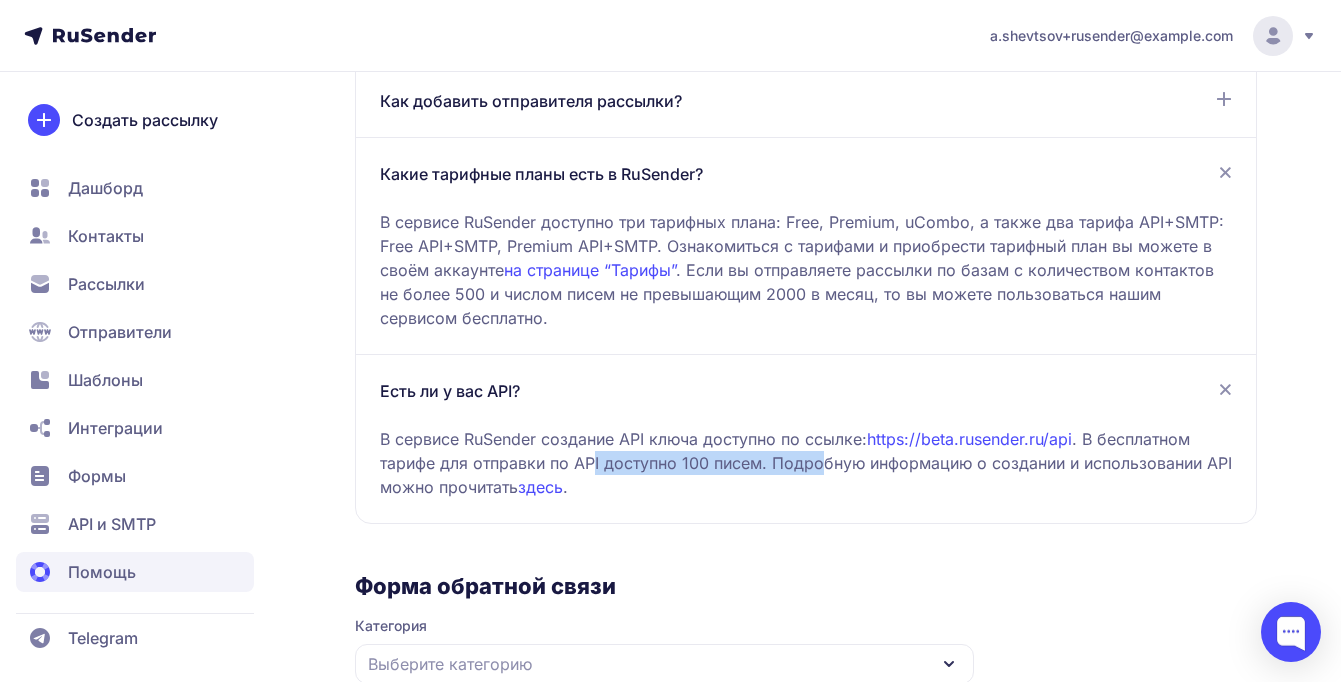 drag, startPoint x: 822, startPoint y: 458, endPoint x: 589, endPoint y: 453, distance: 233.05363 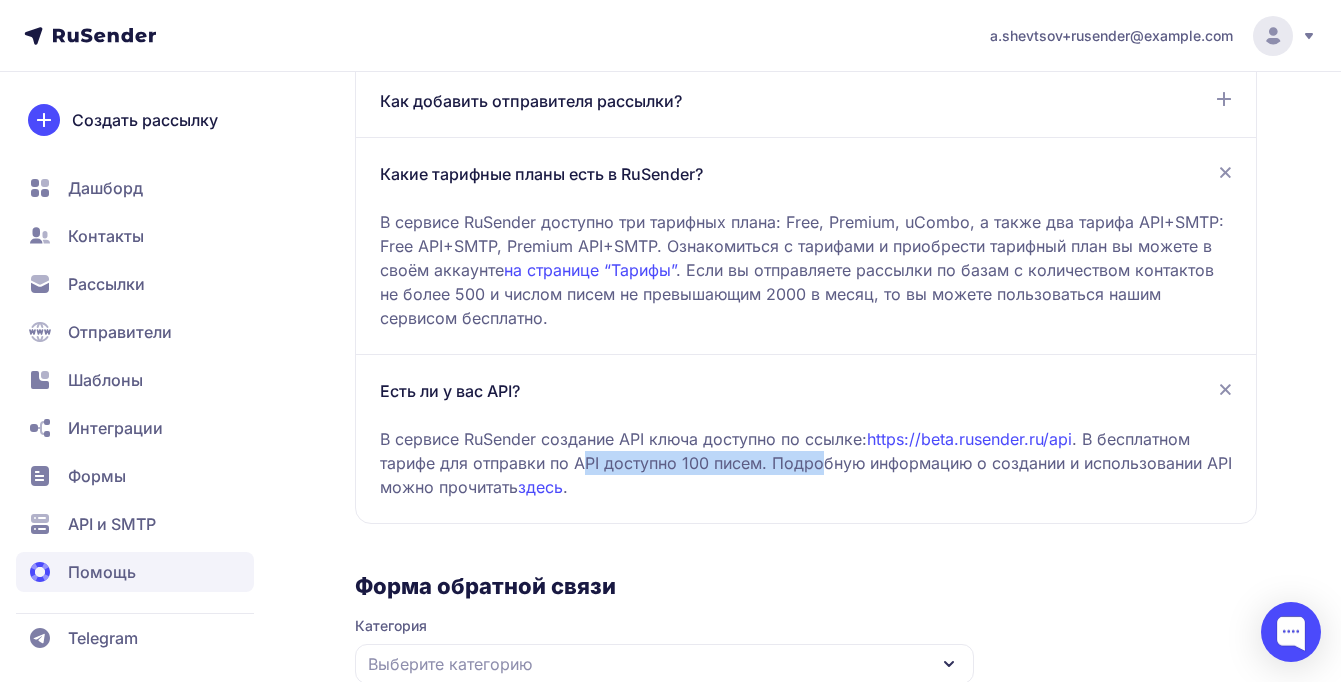 click on "В сервисе RuSender создание API ключа доступно по ссылке:  https://beta.rusender.ru/api . В бесплатном тарифе для отправки по API доступно 100 писем. Подробную информацию о создании и использовании API можно прочитать  здесь ." at bounding box center (806, 451) 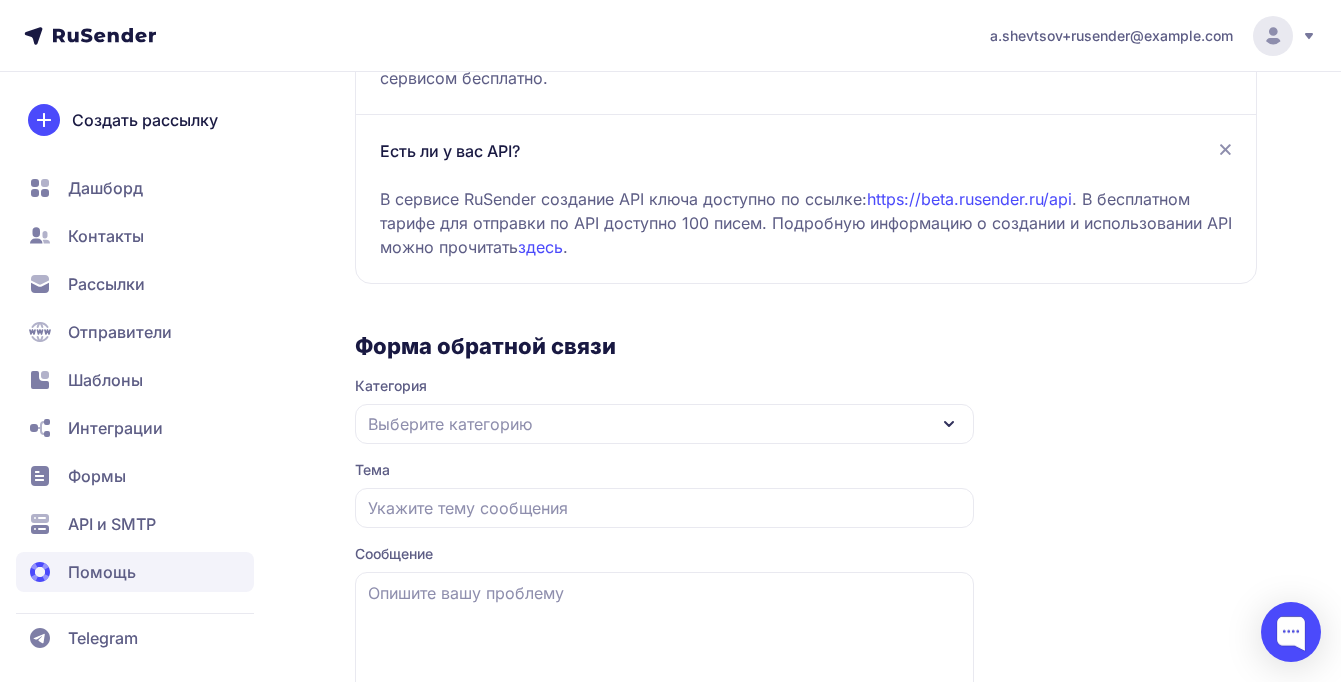 scroll, scrollTop: 1568, scrollLeft: 0, axis: vertical 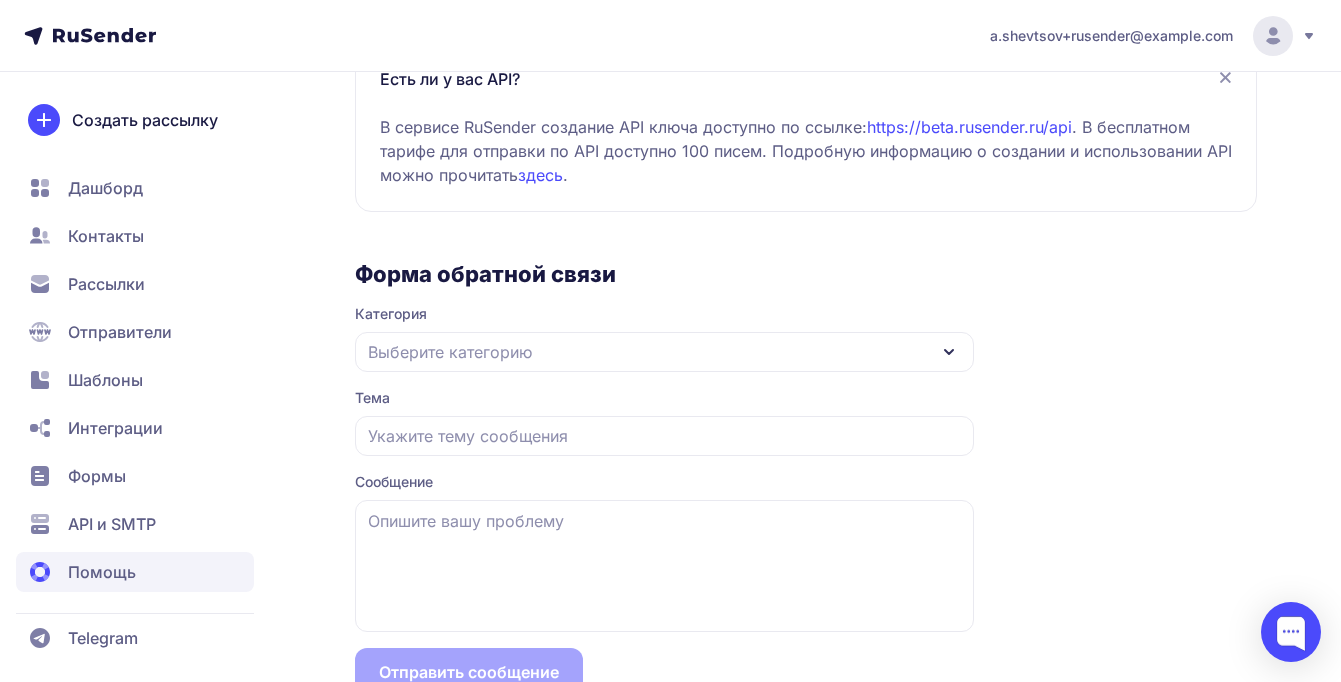 click on "Выберите категорию" at bounding box center (664, 352) 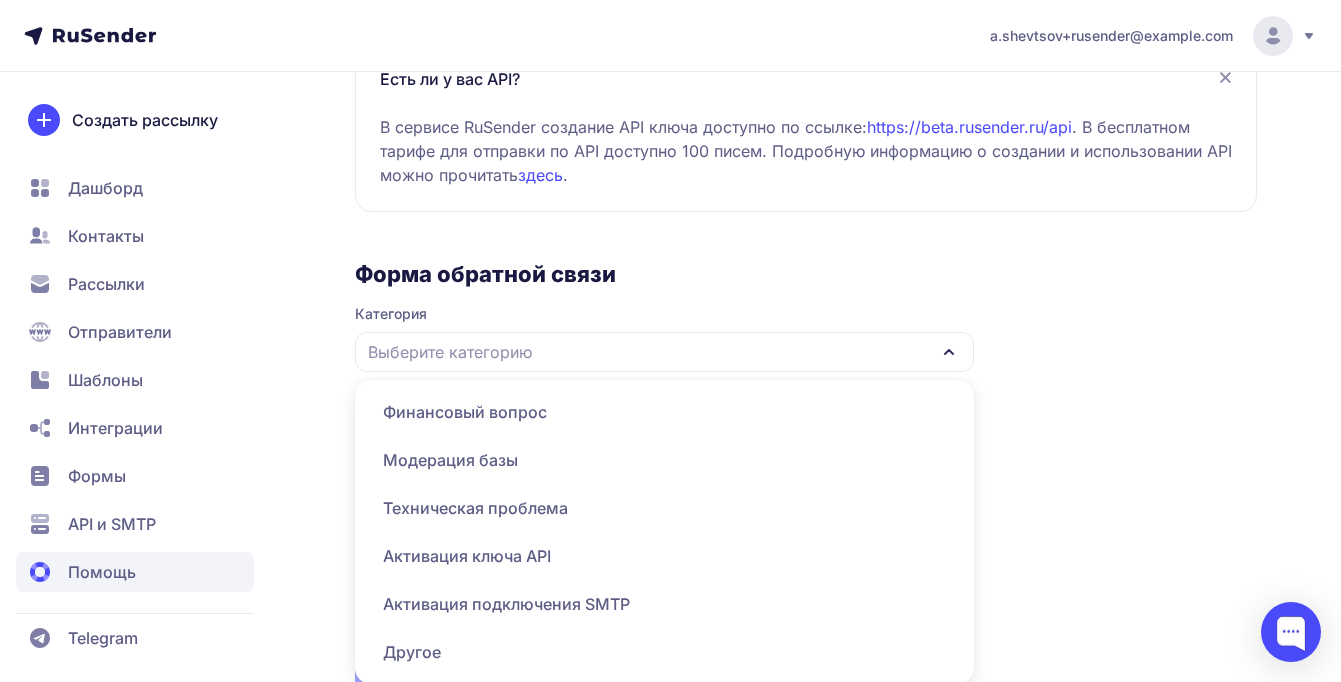 scroll, scrollTop: 1630, scrollLeft: 0, axis: vertical 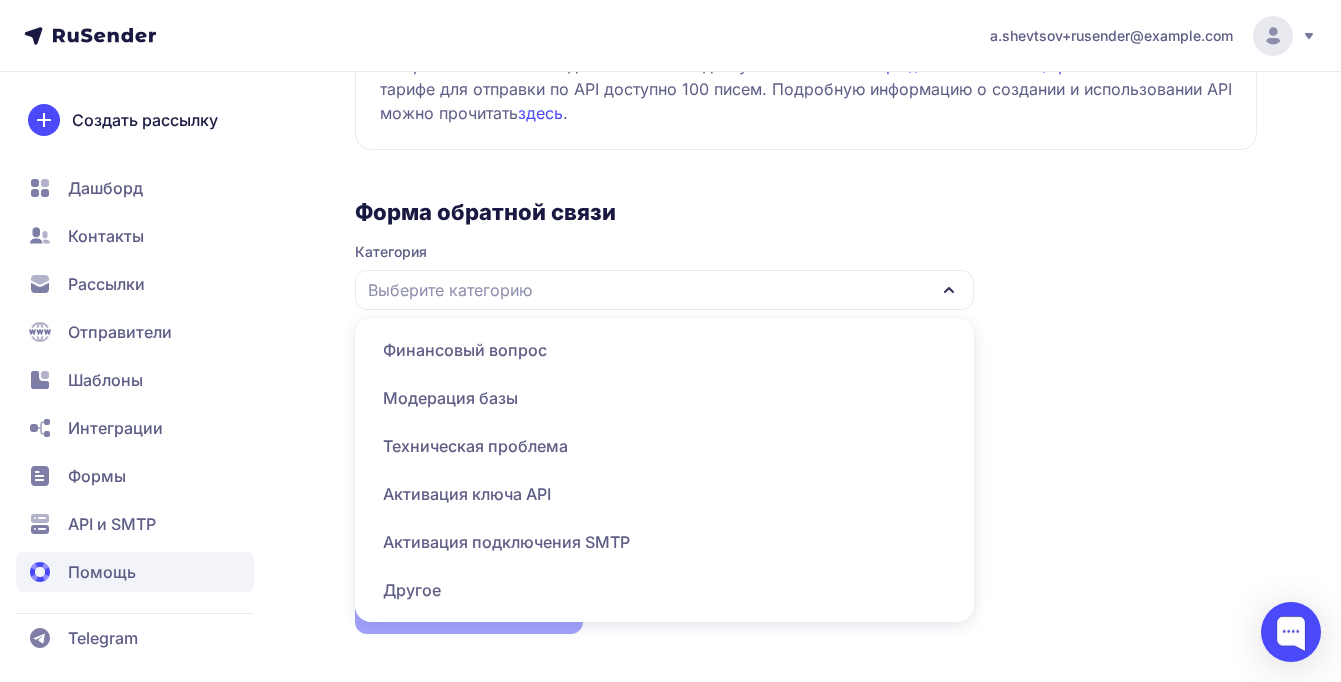 click on "Активация подключения SMTP" 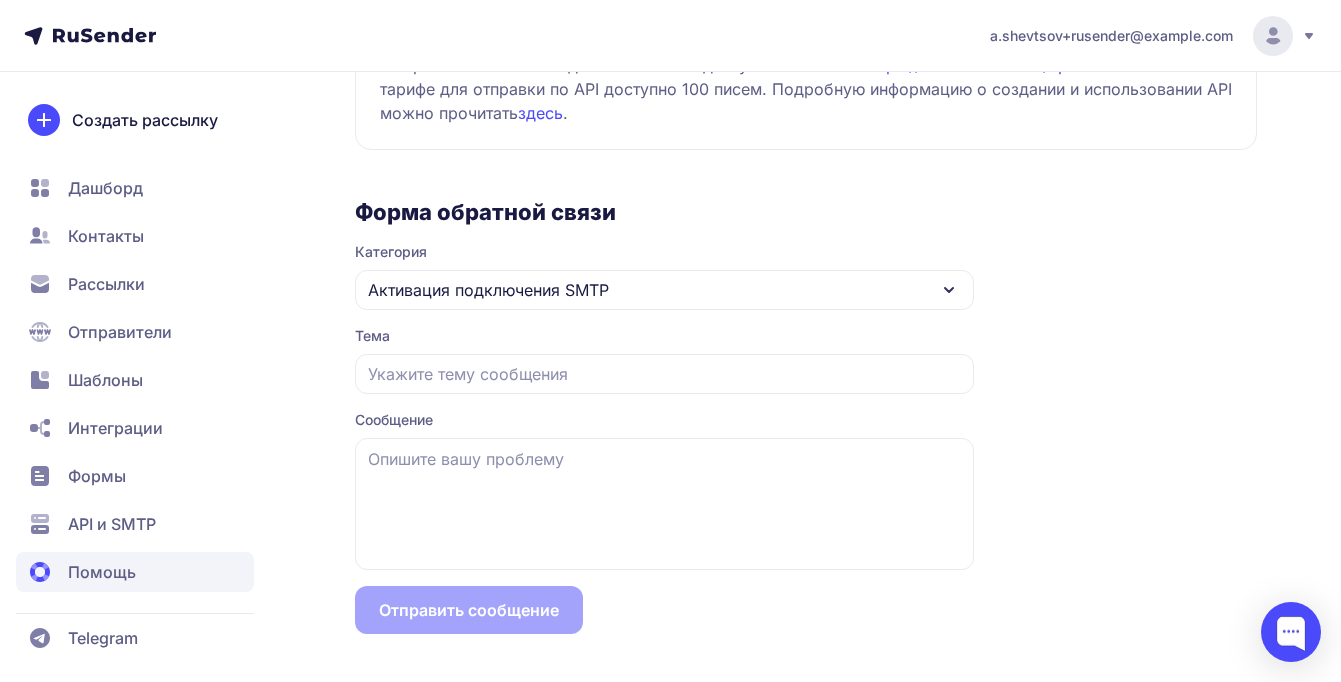 click on "Активация подключения SMTP" at bounding box center (488, 290) 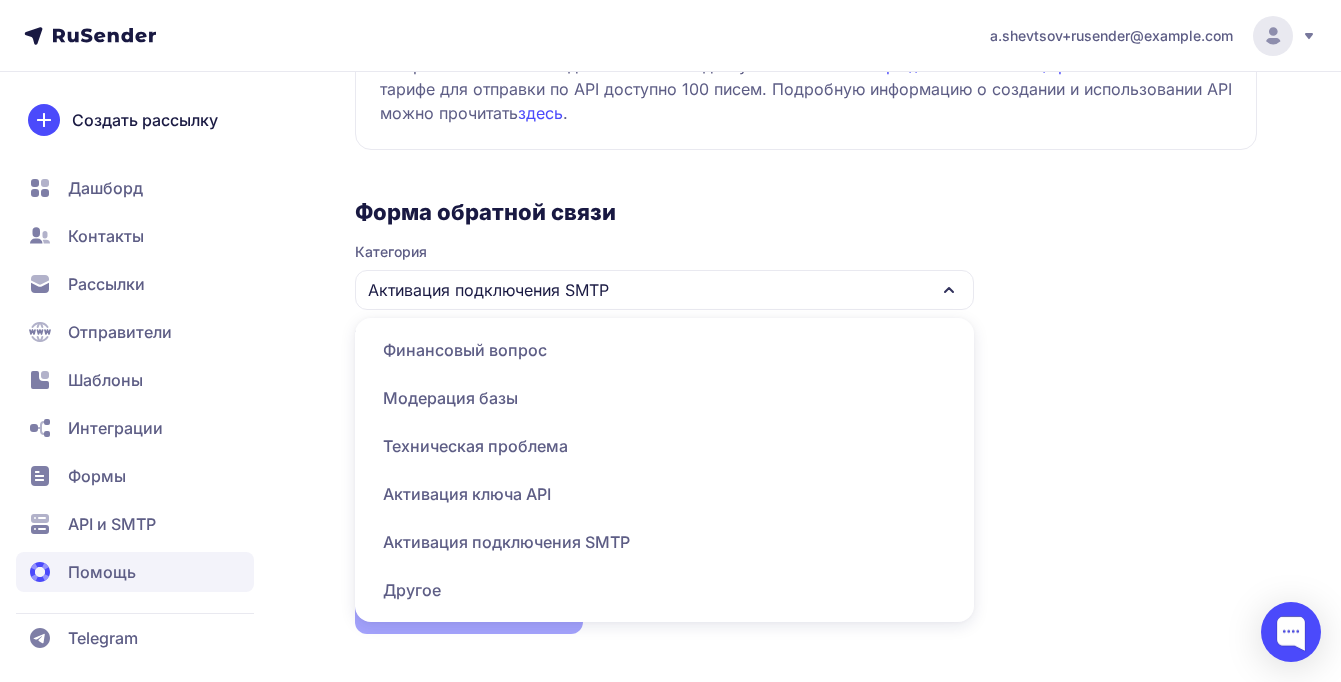 click on "Финансовый вопрос" 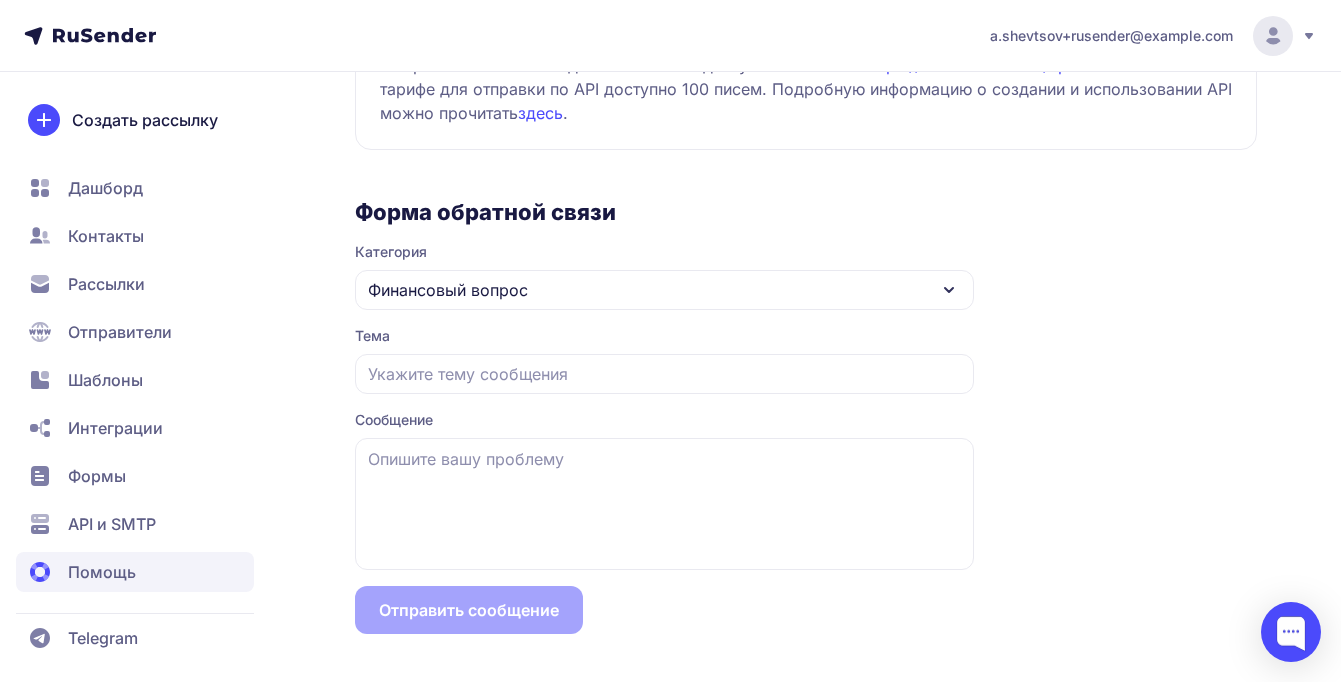 click on "Тема" at bounding box center [664, 340] 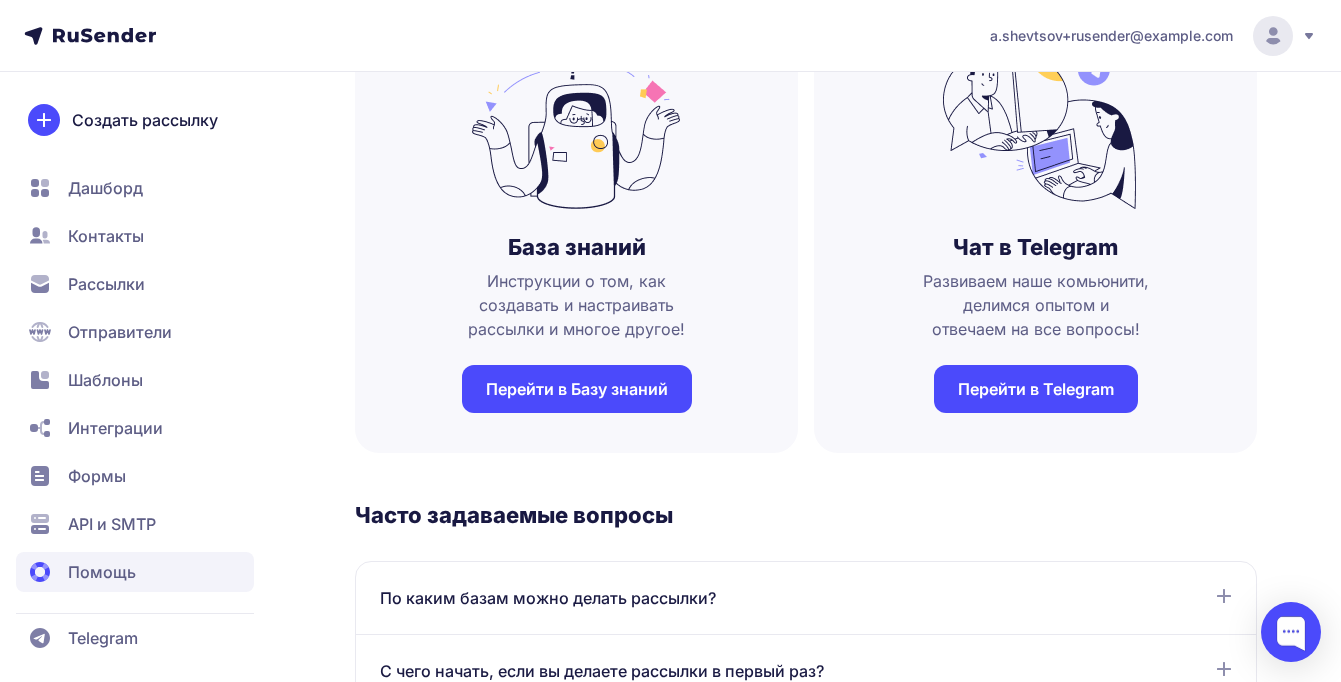 scroll, scrollTop: 0, scrollLeft: 0, axis: both 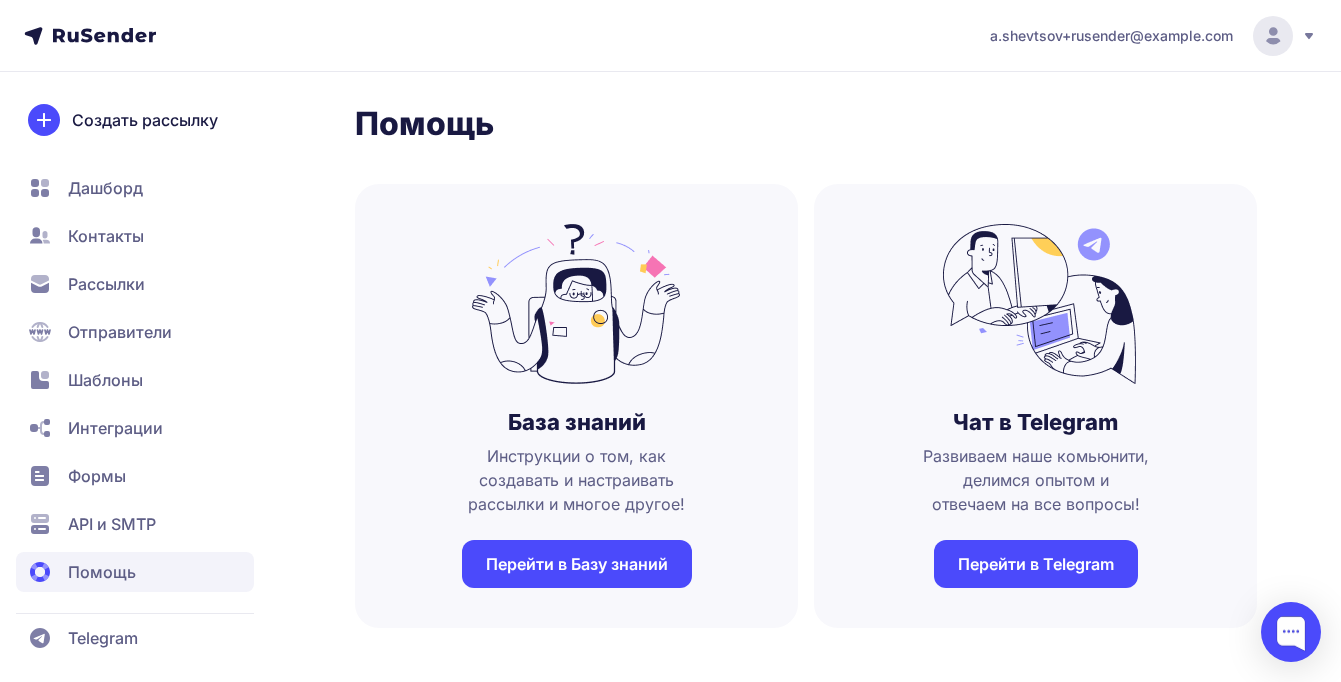 click on "Помощь" at bounding box center [806, 124] 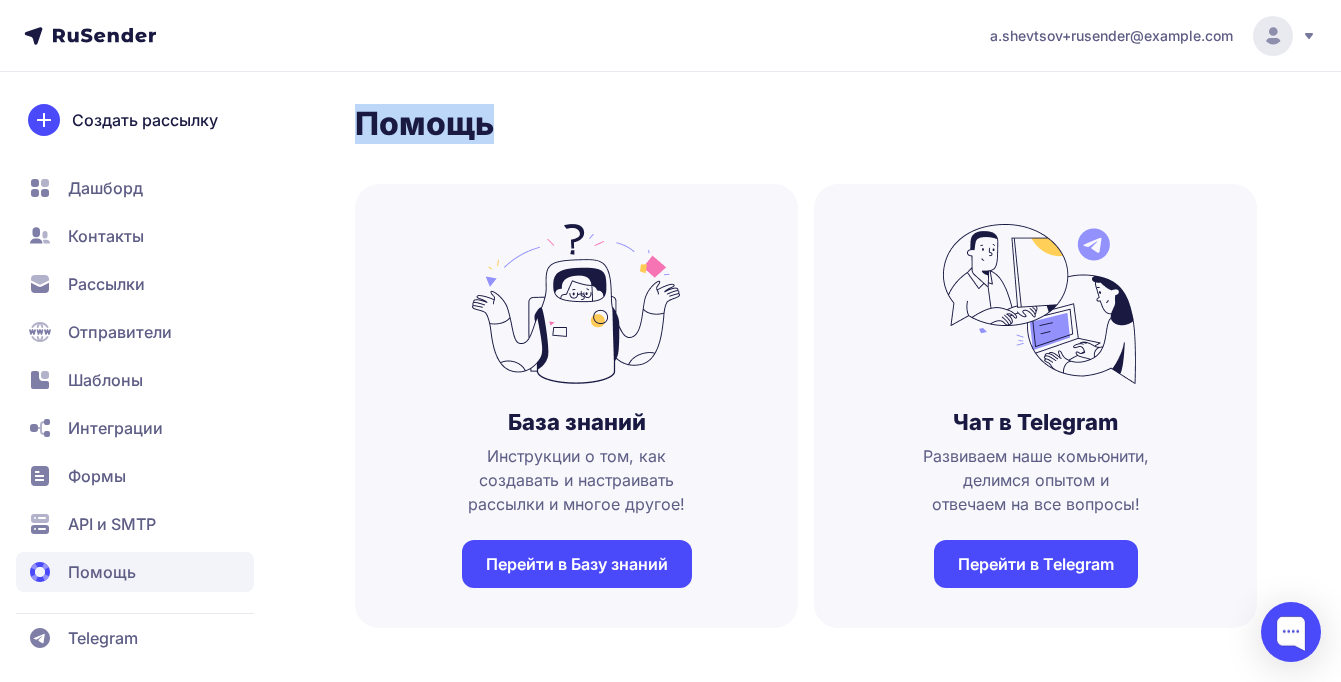 click on "Помощь" at bounding box center (806, 124) 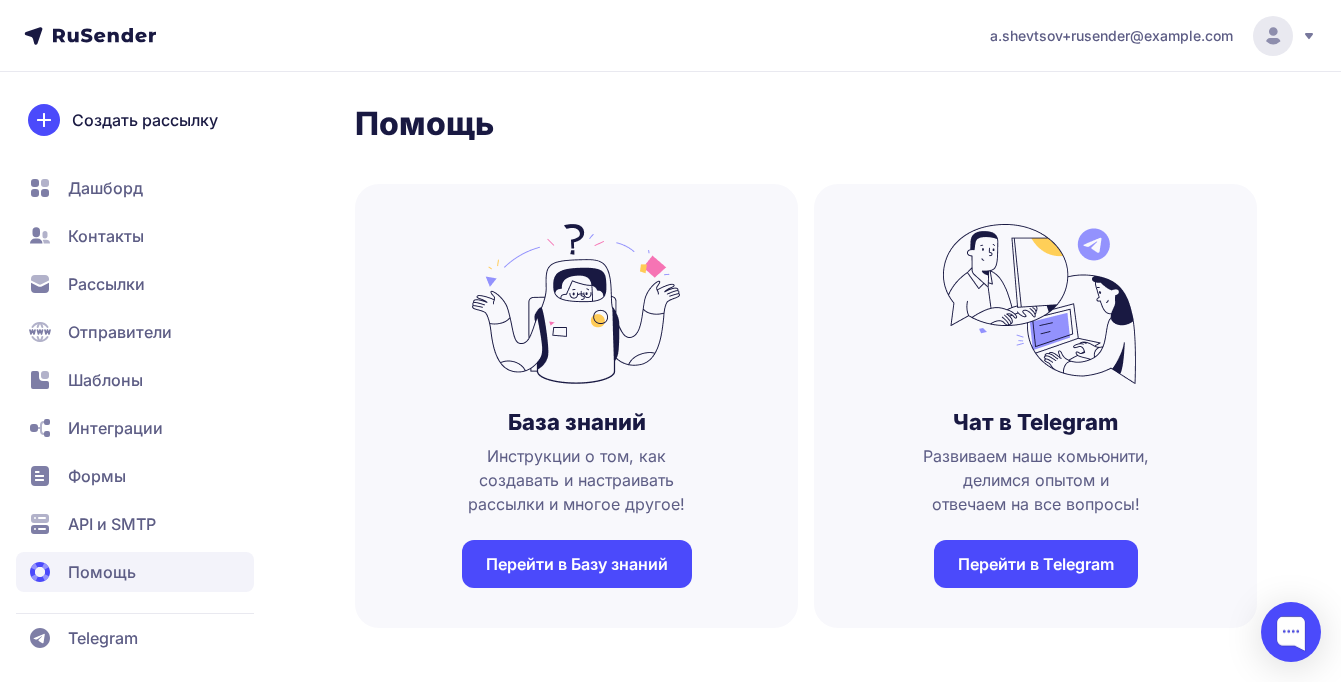 click on "База знаний" at bounding box center (577, 422) 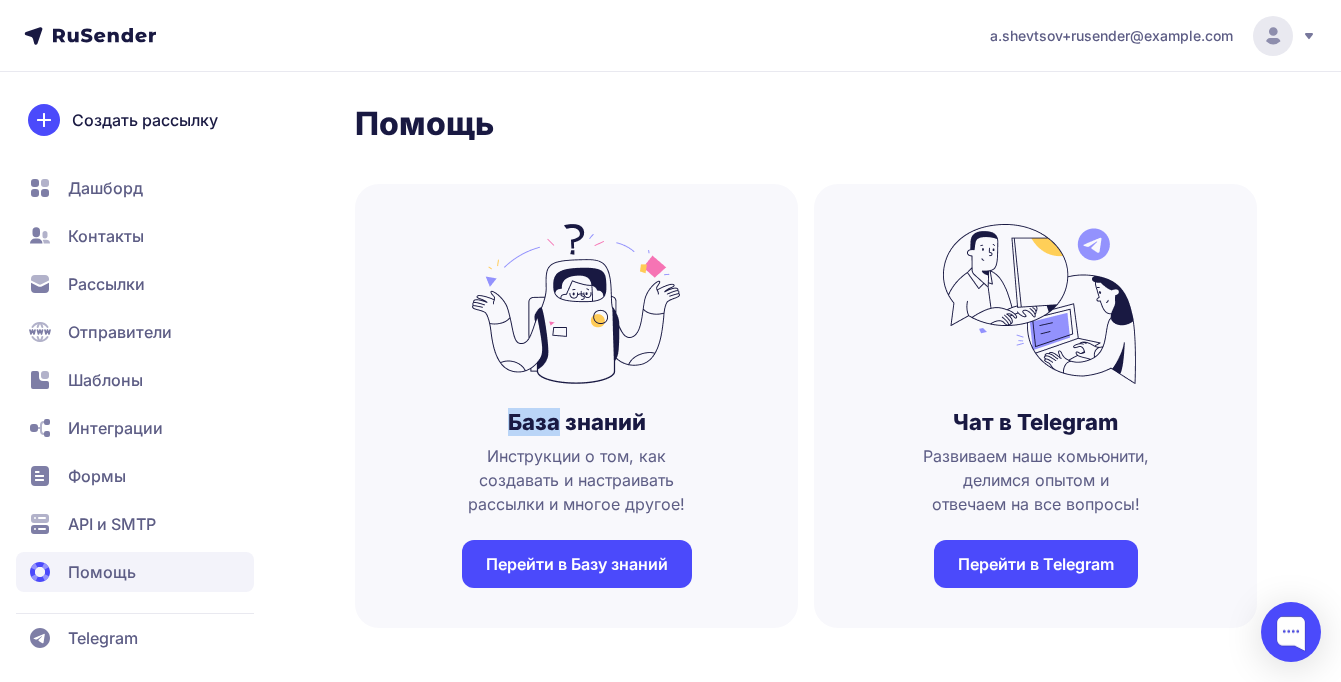 click on "База знаний" at bounding box center (577, 422) 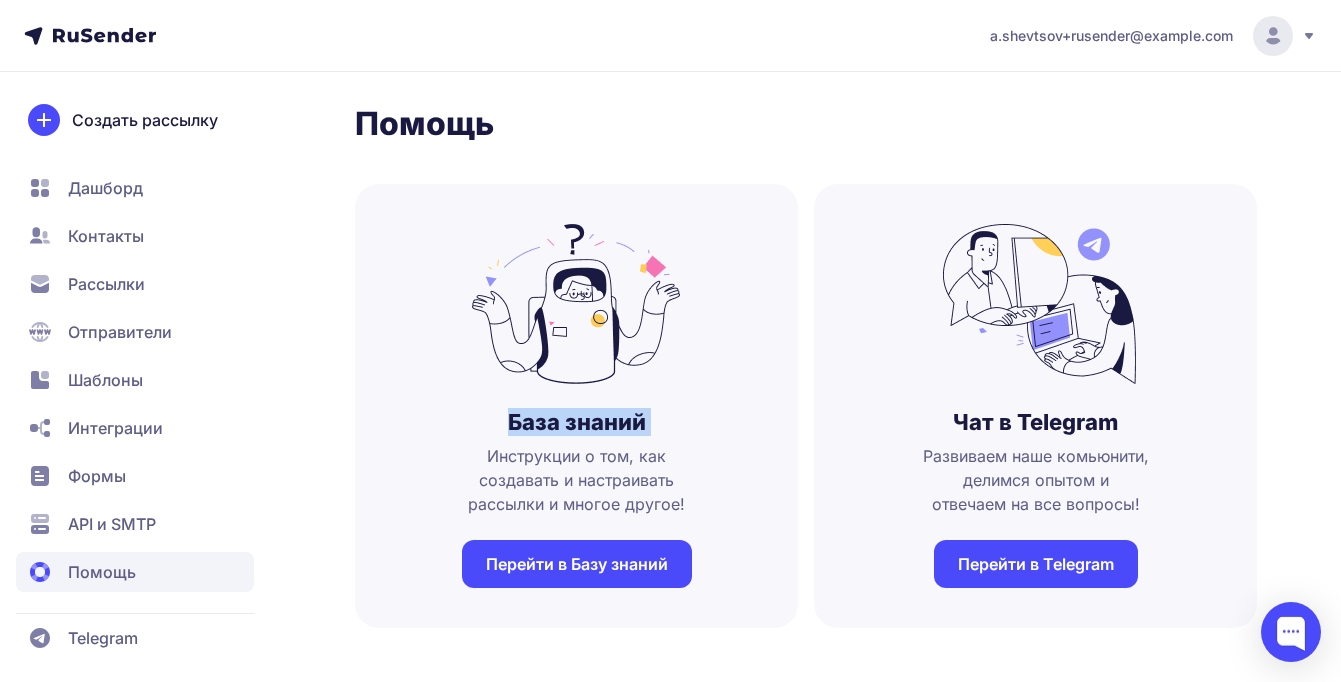 click on "База знаний" at bounding box center [577, 422] 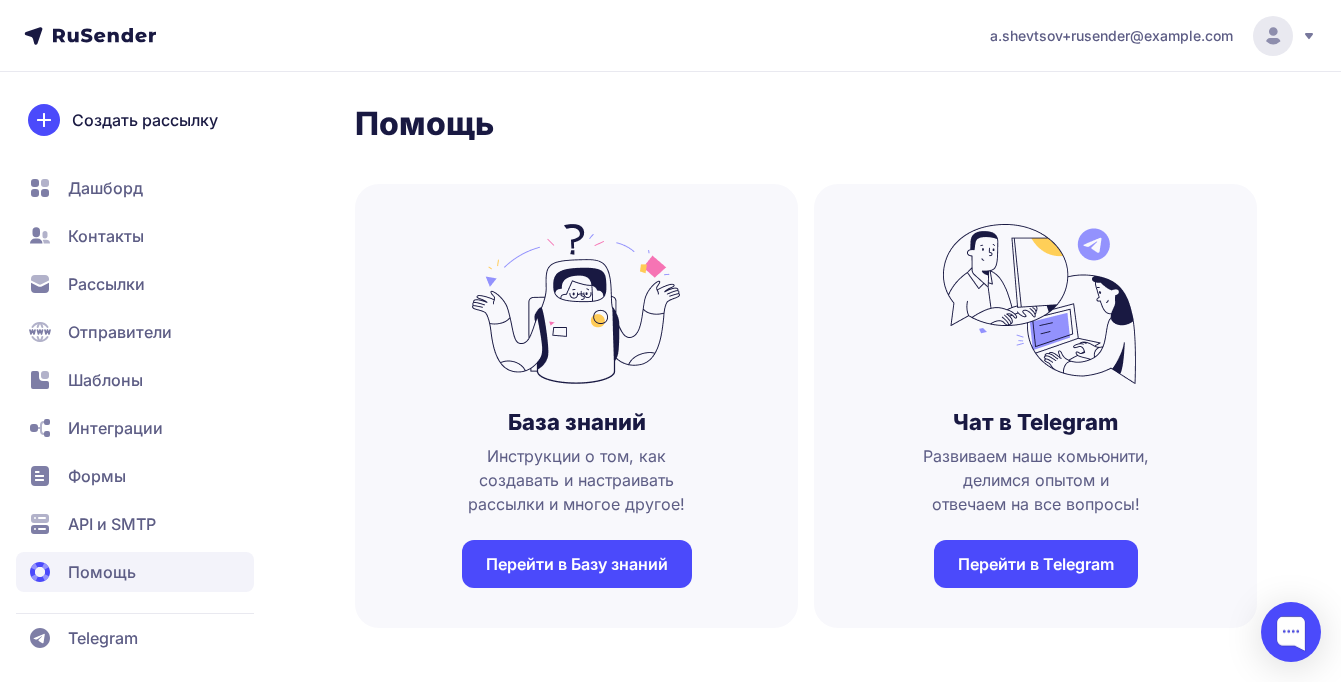 click on "Инструкции о том, как создавать и настраивать рассылки и многое другое!" at bounding box center (577, 480) 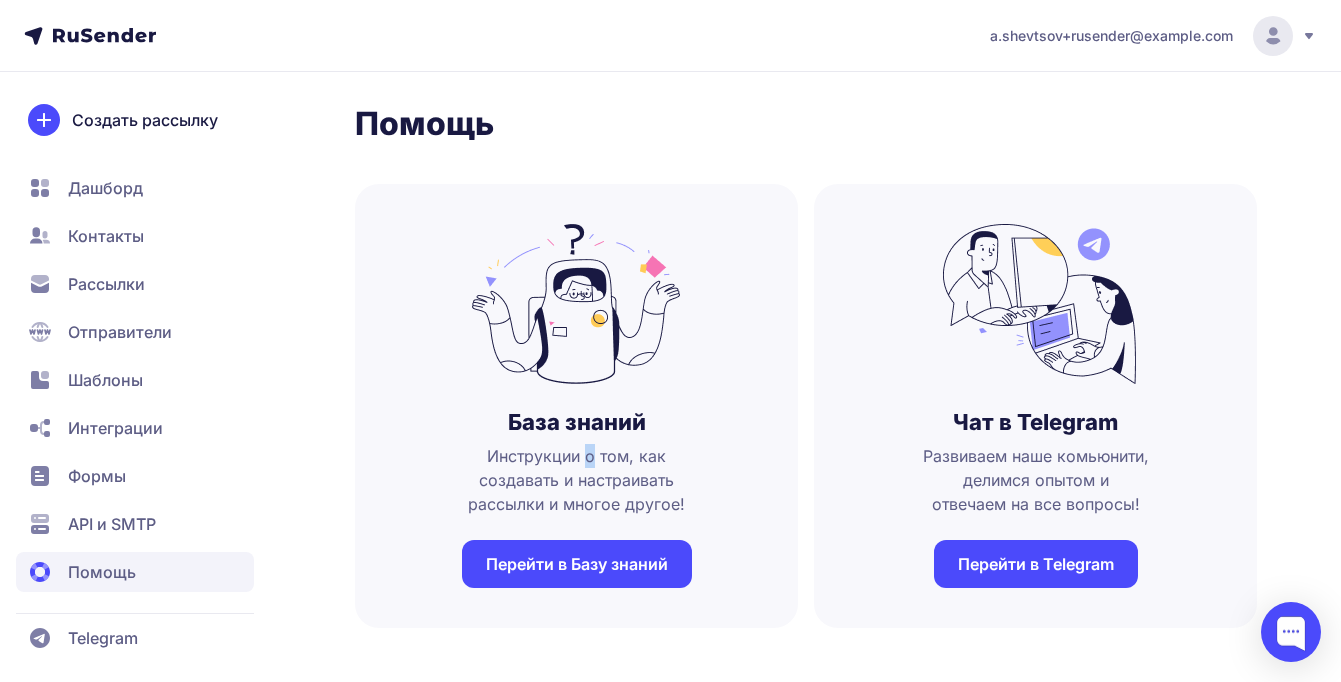 click on "Инструкции о том, как создавать и настраивать рассылки и многое другое!" at bounding box center (577, 480) 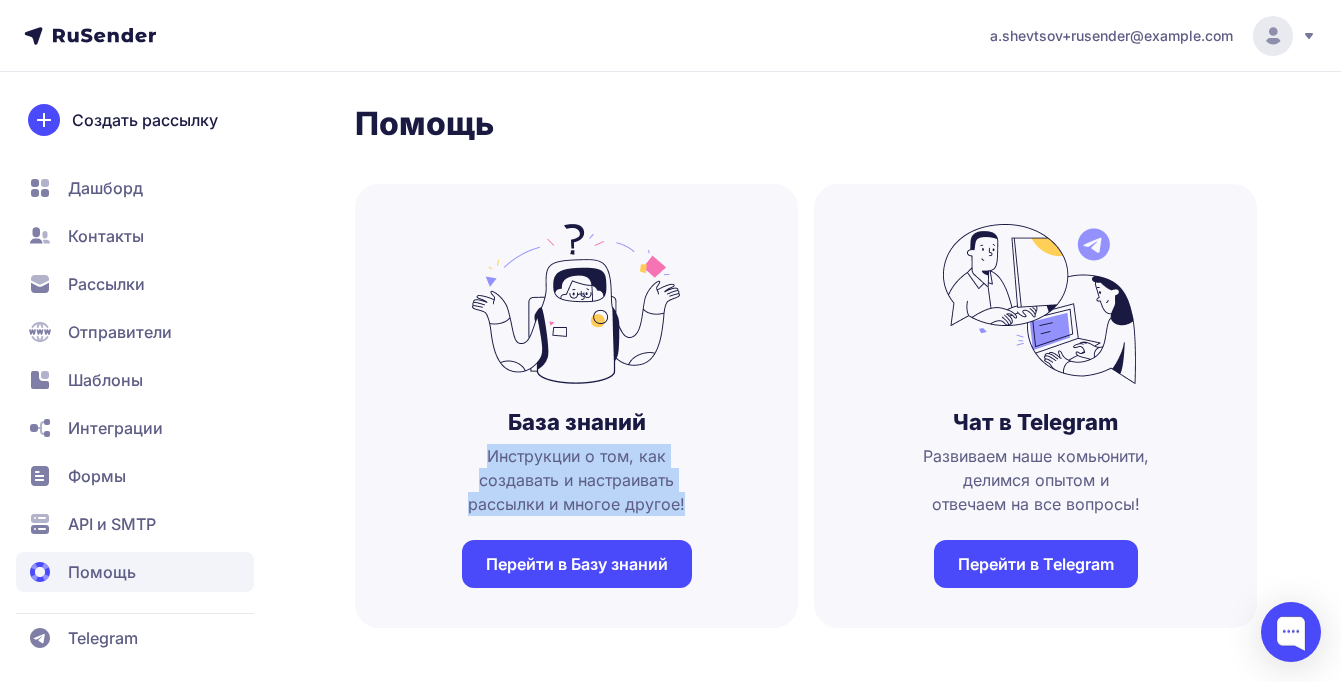 click on "Инструкции о том, как создавать и настраивать рассылки и многое другое!" at bounding box center [577, 480] 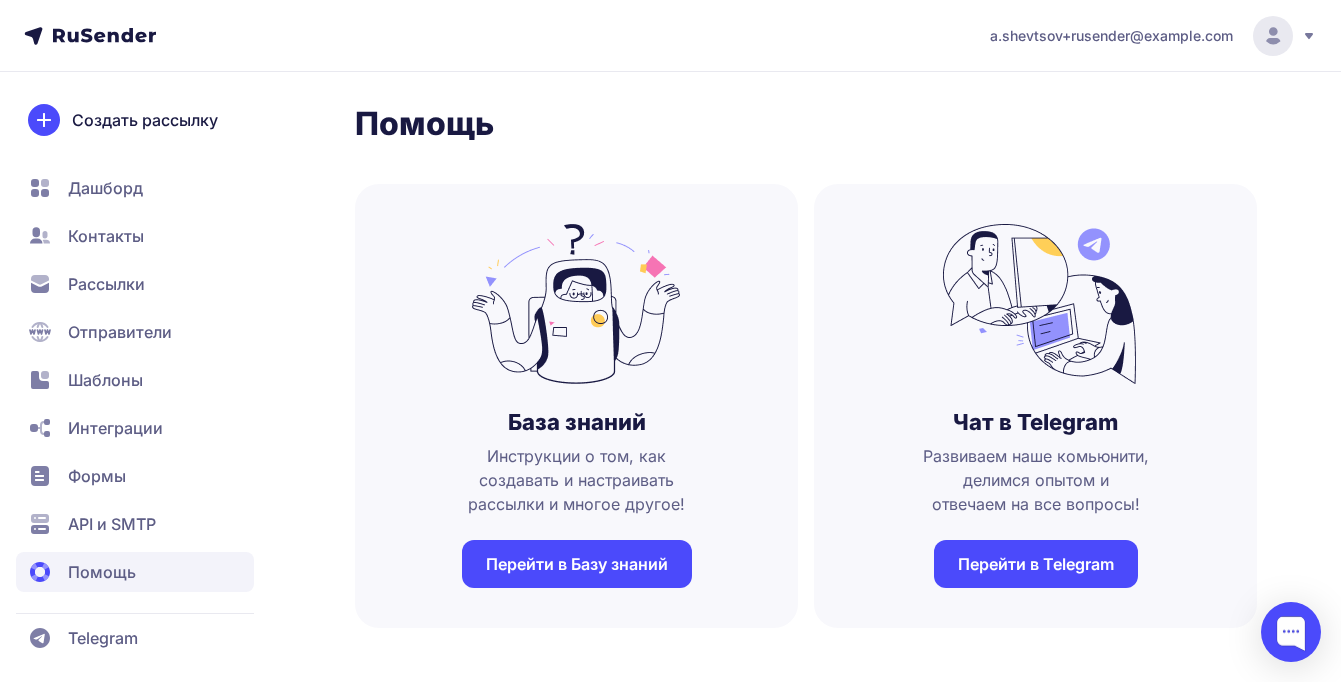 click on "Развиваем наше комьюнити, делимся опытом и отвечаем на все вопросы!" at bounding box center [1036, 480] 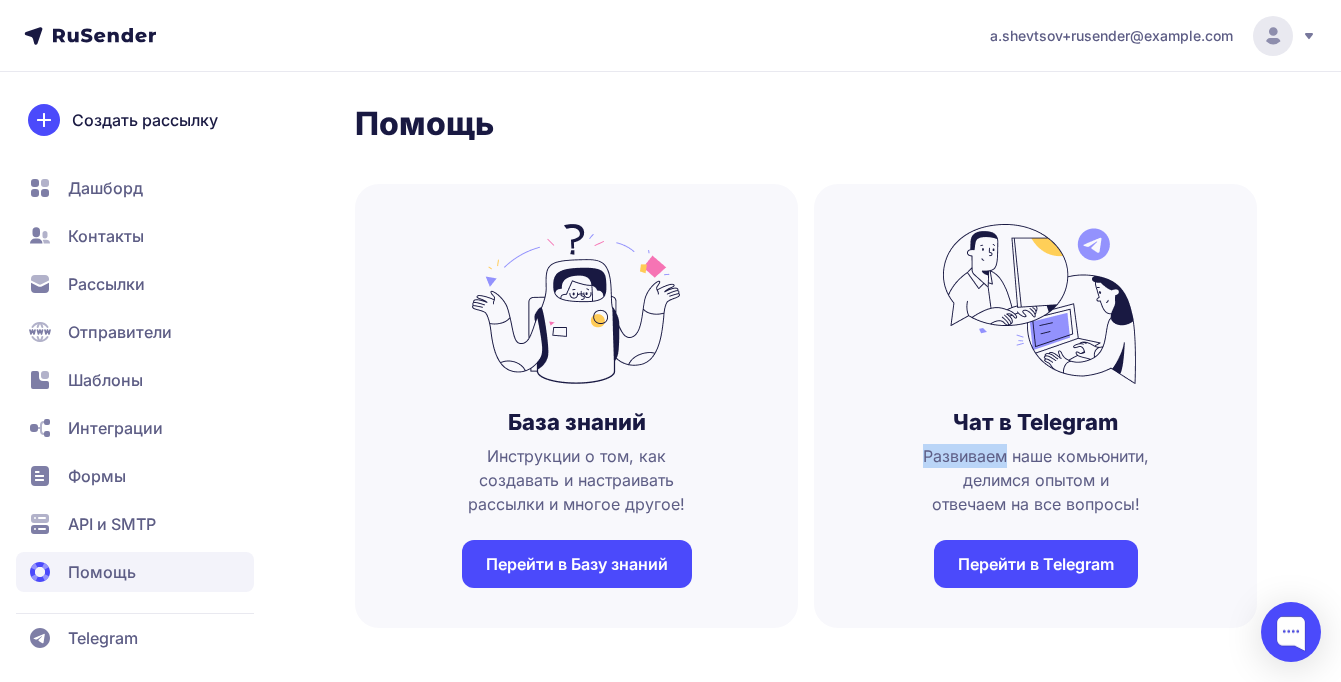 click on "Развиваем наше комьюнити, делимся опытом и отвечаем на все вопросы!" at bounding box center [1036, 480] 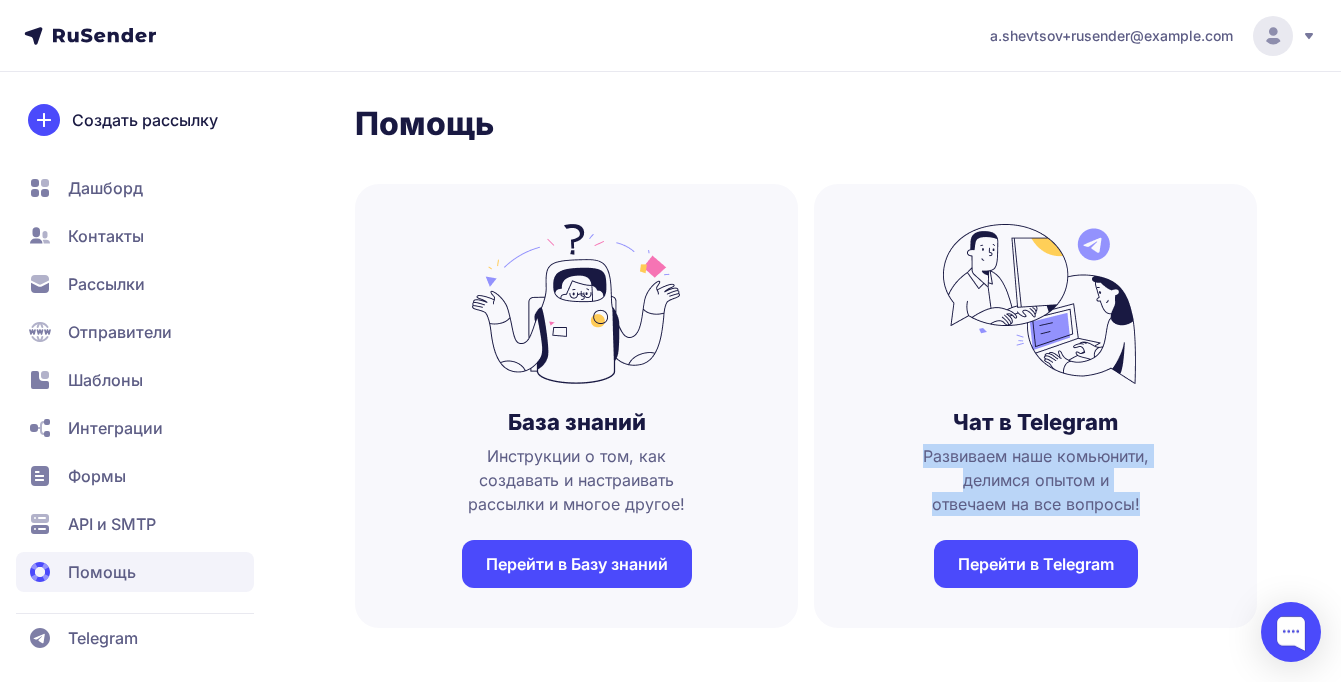 click on "Развиваем наше комьюнити, делимся опытом и отвечаем на все вопросы!" at bounding box center [1036, 480] 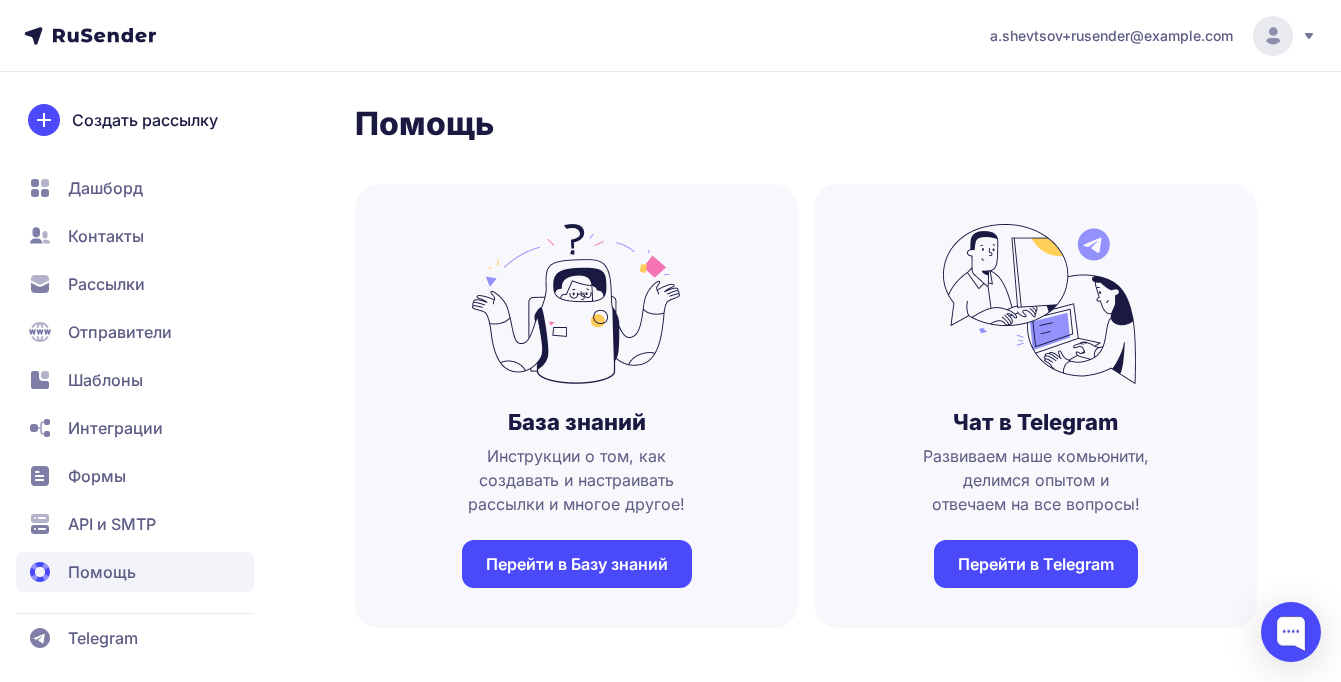 click on "Чат в Telegram" at bounding box center [1035, 422] 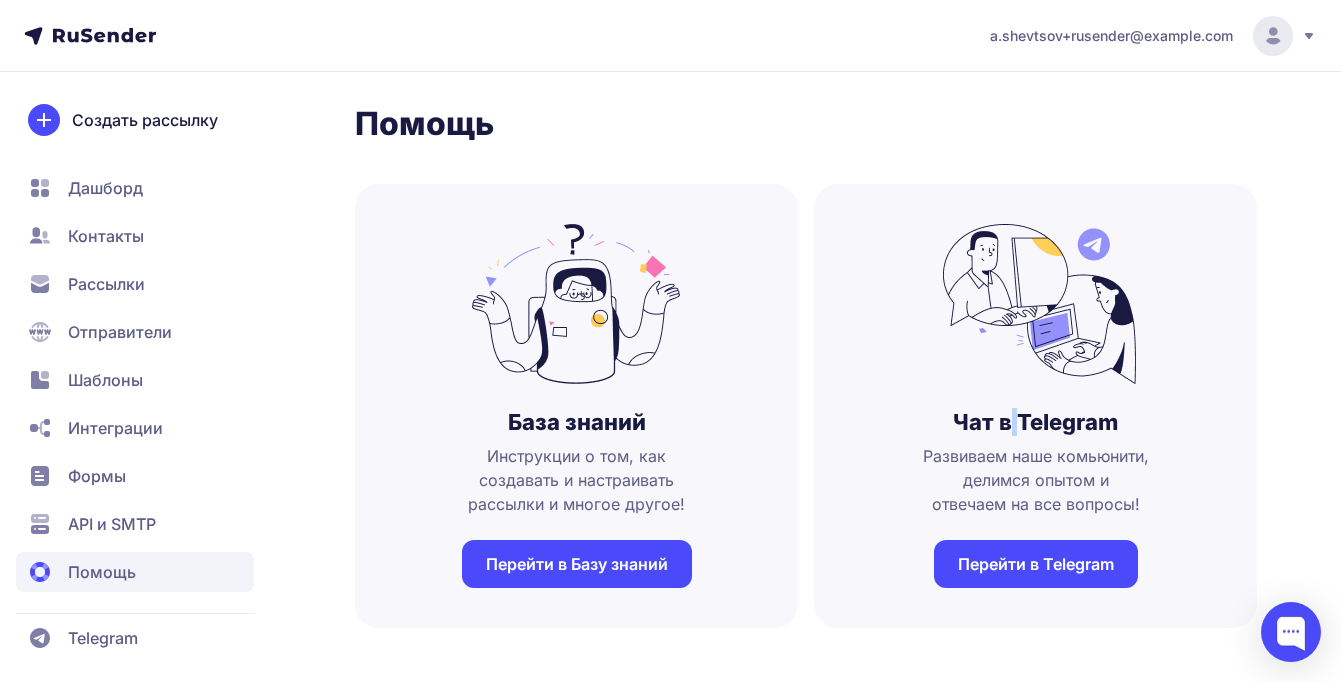 click on "Чат в Telegram" at bounding box center (1035, 422) 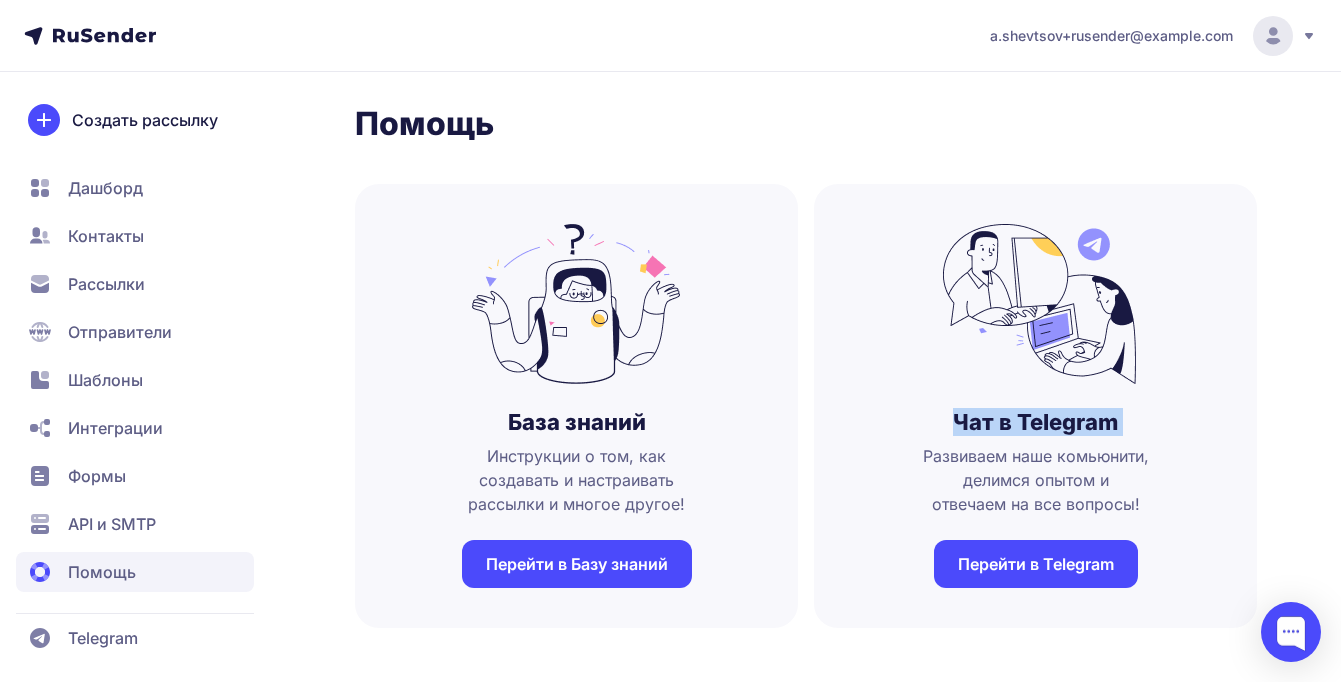 click on "Чат в Telegram" at bounding box center [1035, 422] 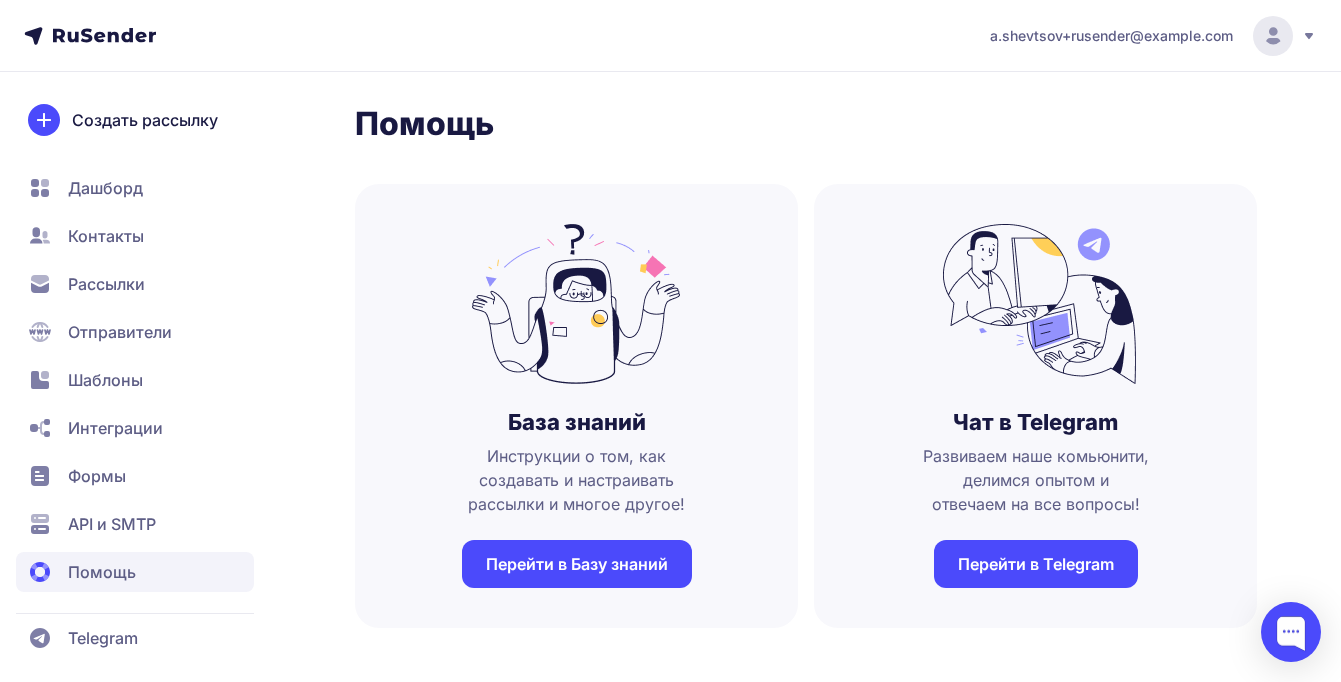 click on "Рассылки" at bounding box center [106, 284] 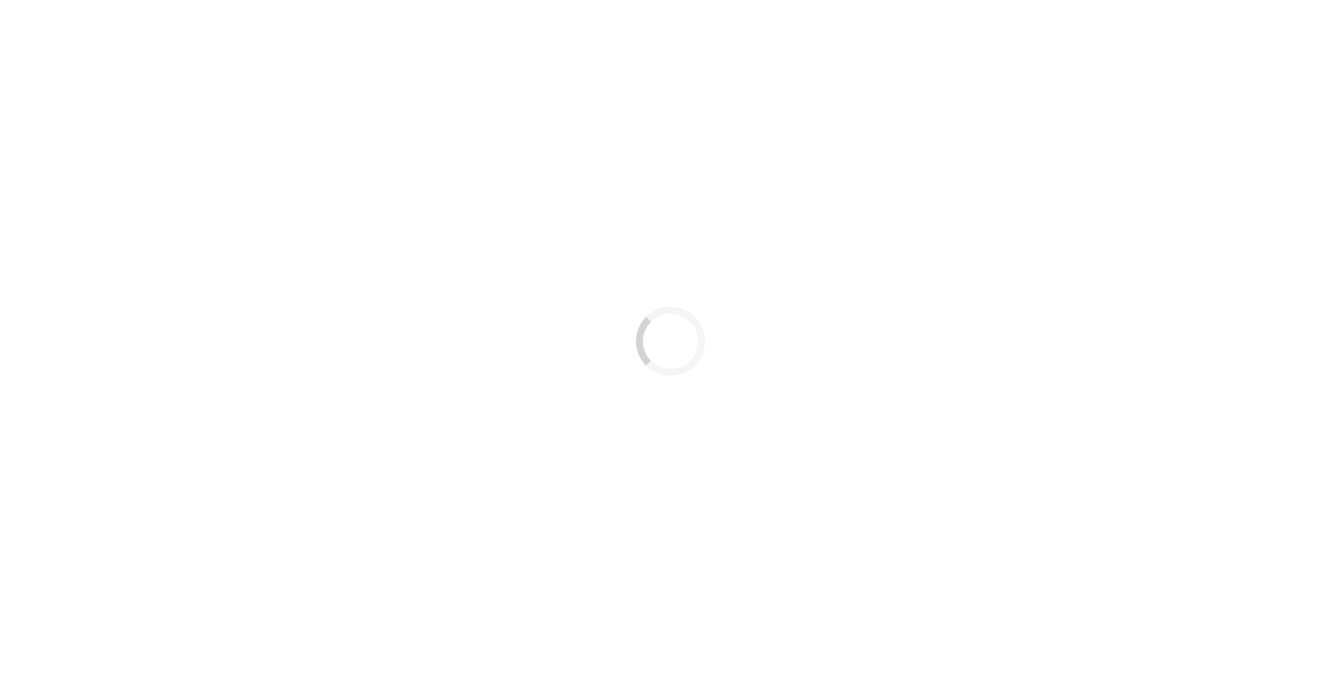 scroll, scrollTop: 0, scrollLeft: 0, axis: both 